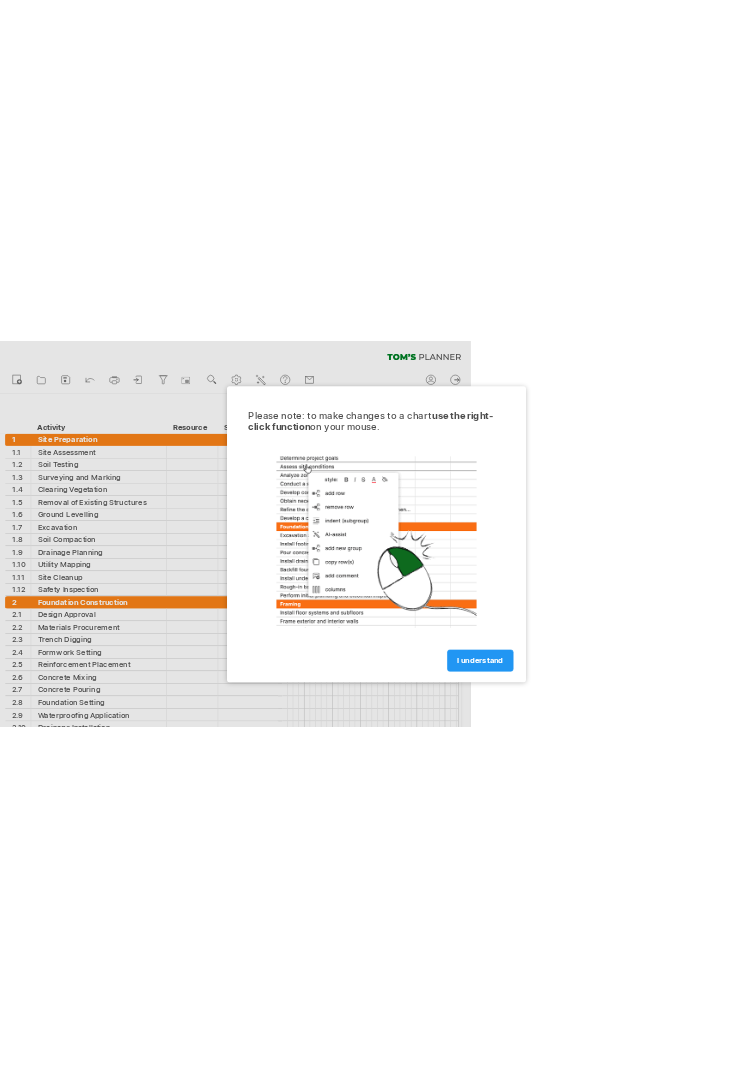 scroll, scrollTop: 0, scrollLeft: 0, axis: both 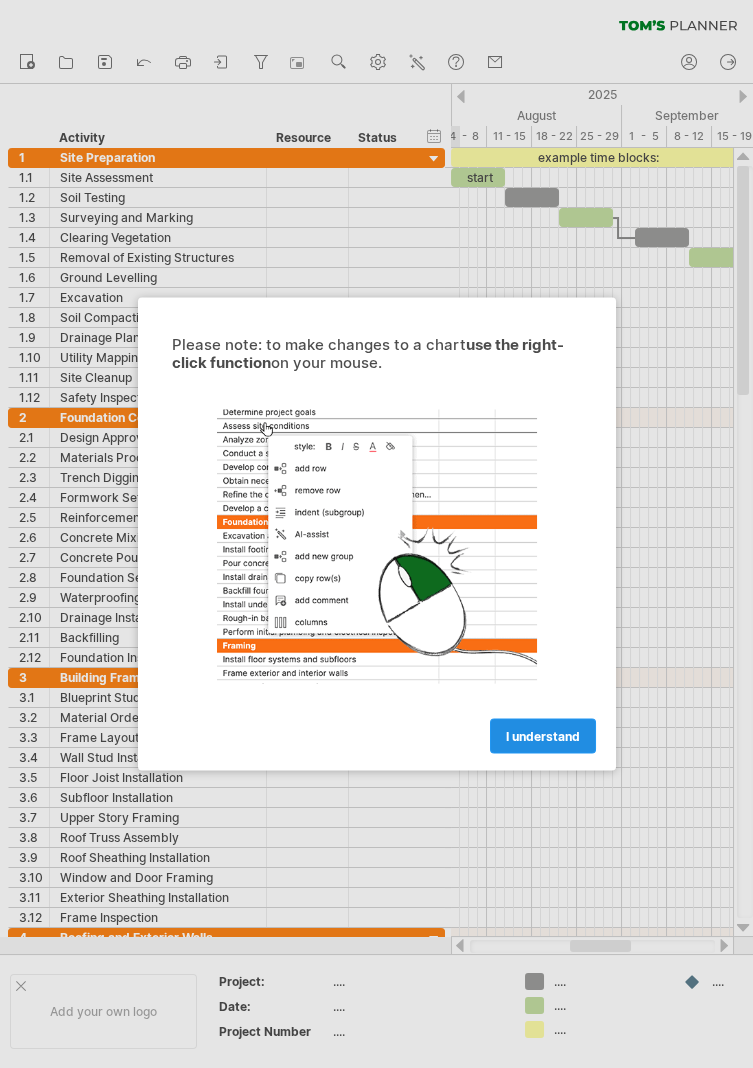 click on "I understand" at bounding box center [543, 736] 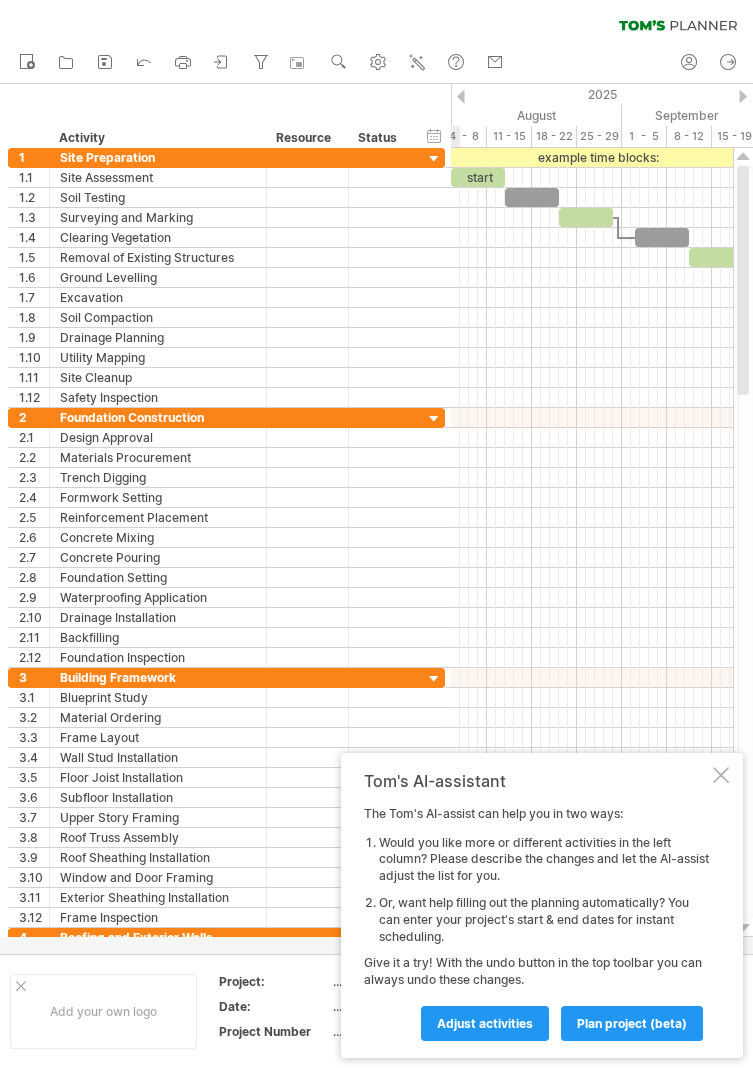 click at bounding box center [721, 775] 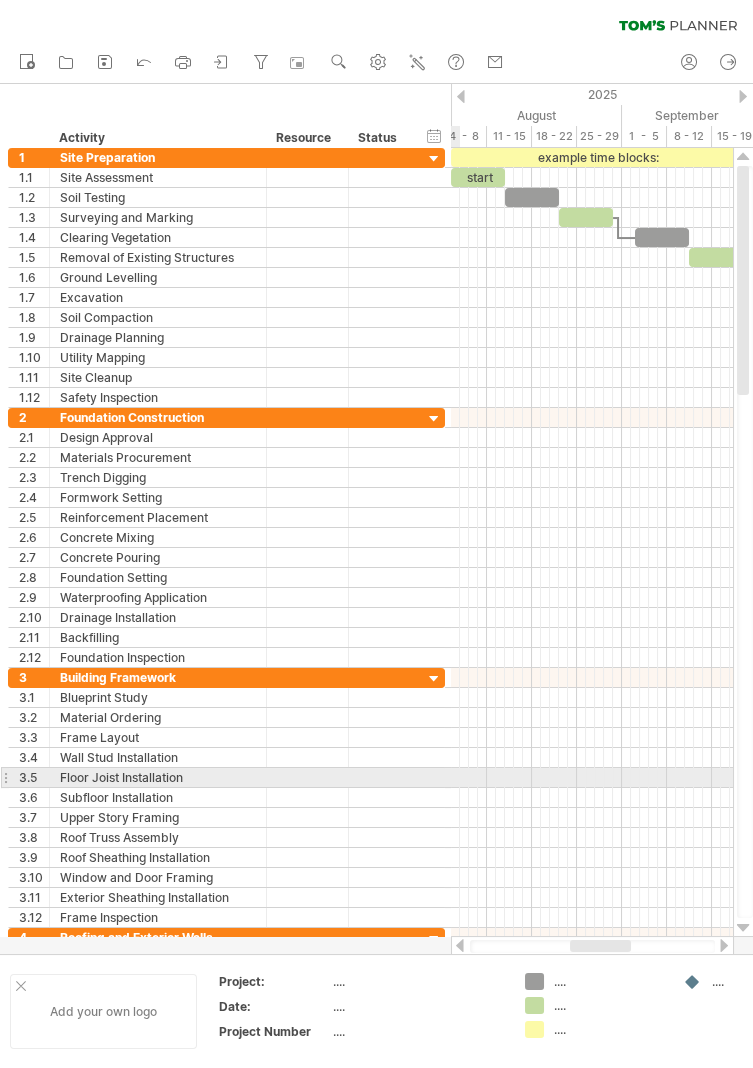 click at bounding box center (21, 986) 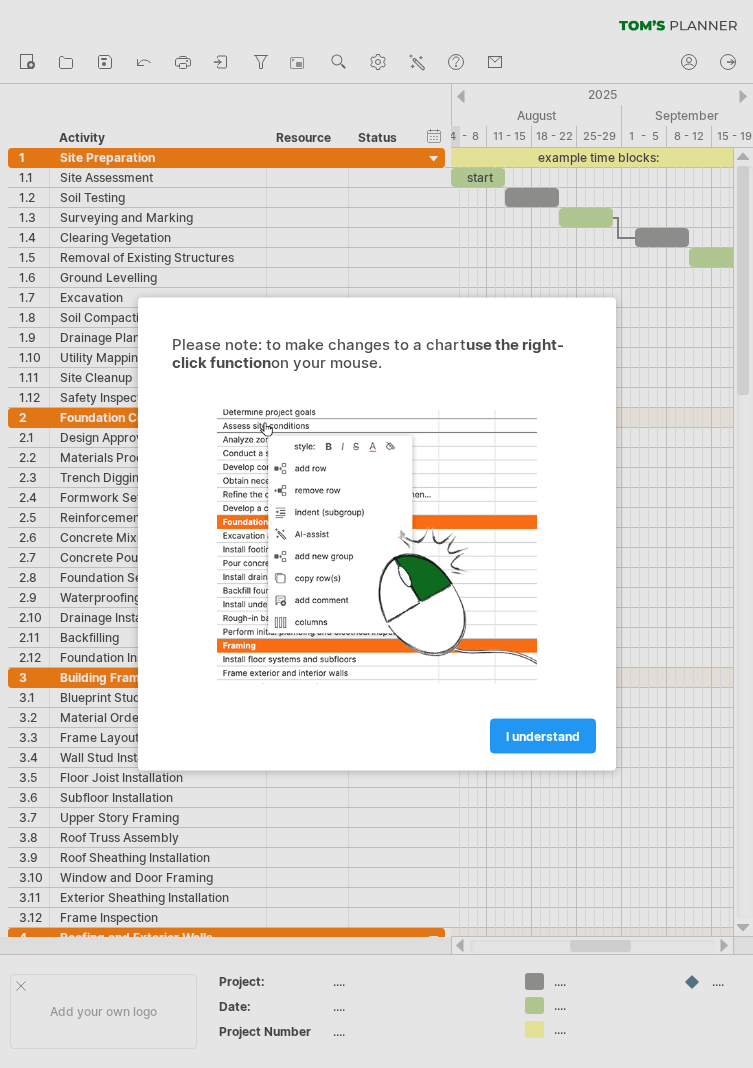 scroll, scrollTop: 0, scrollLeft: 0, axis: both 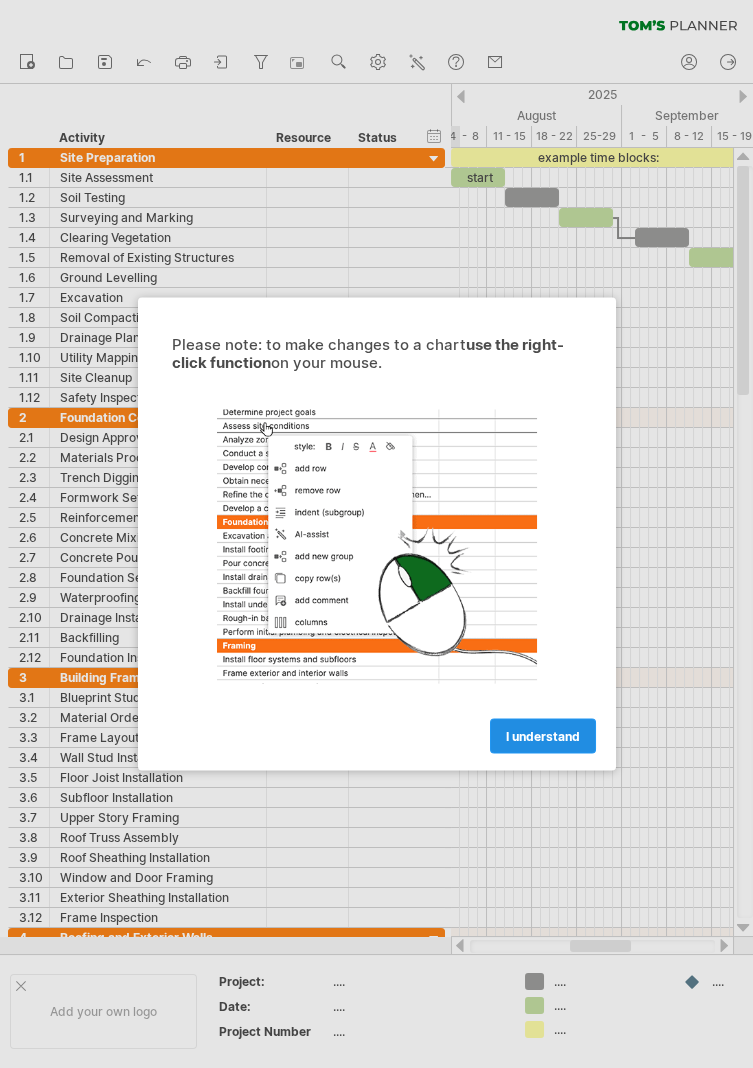 click on "I understand" at bounding box center (543, 736) 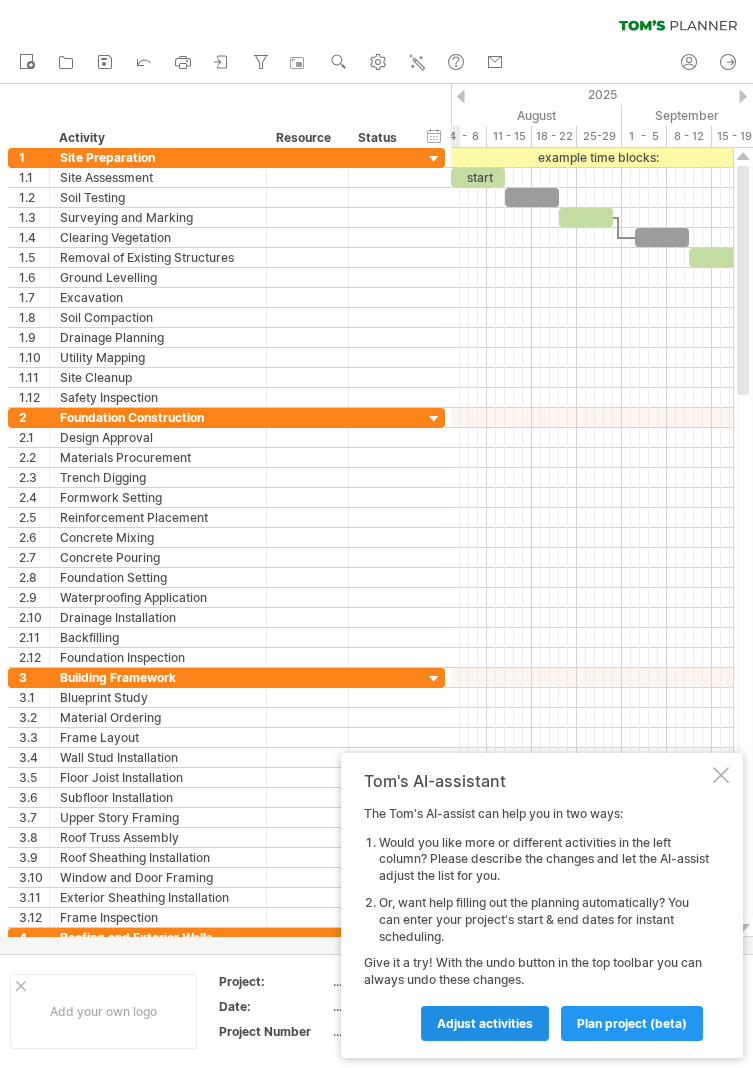 click on "Adjust activities" at bounding box center [485, 1023] 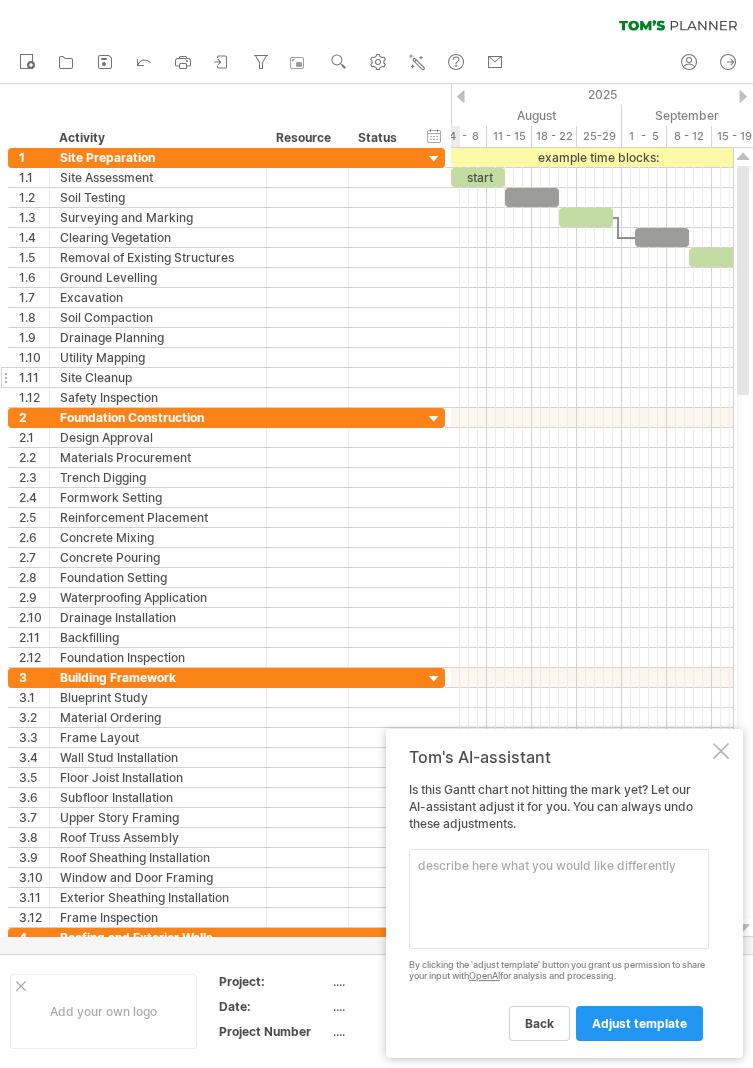 click on "Site Cleanup" at bounding box center (158, 377) 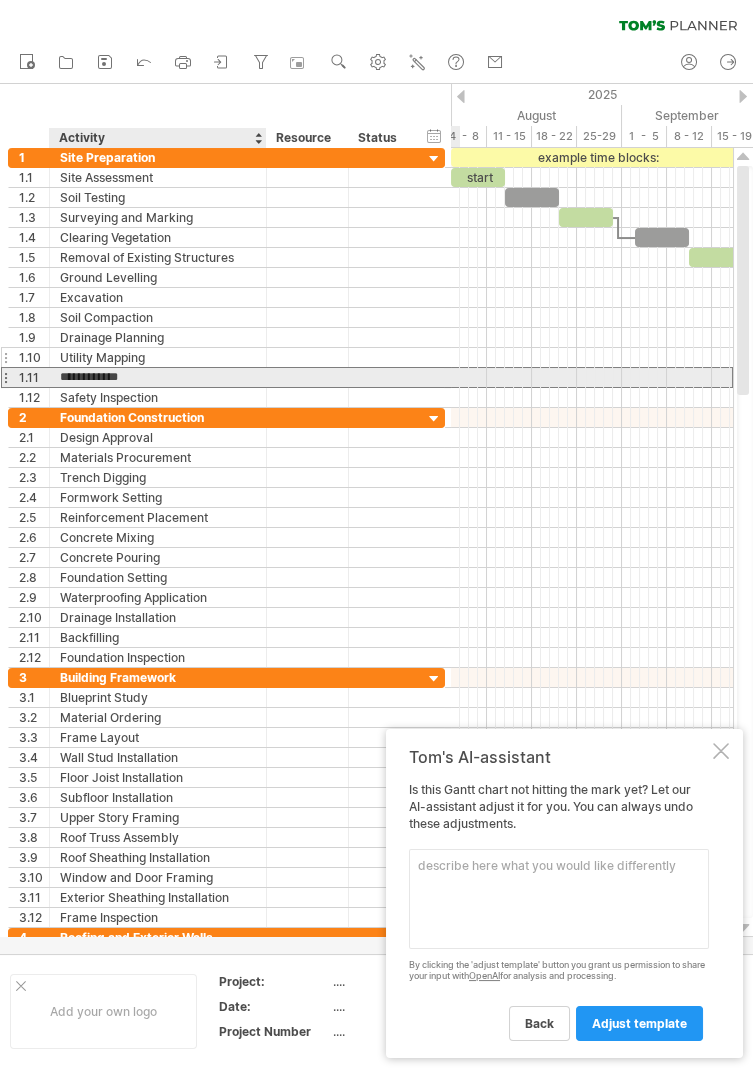 click on "Utility Mapping" at bounding box center (158, 357) 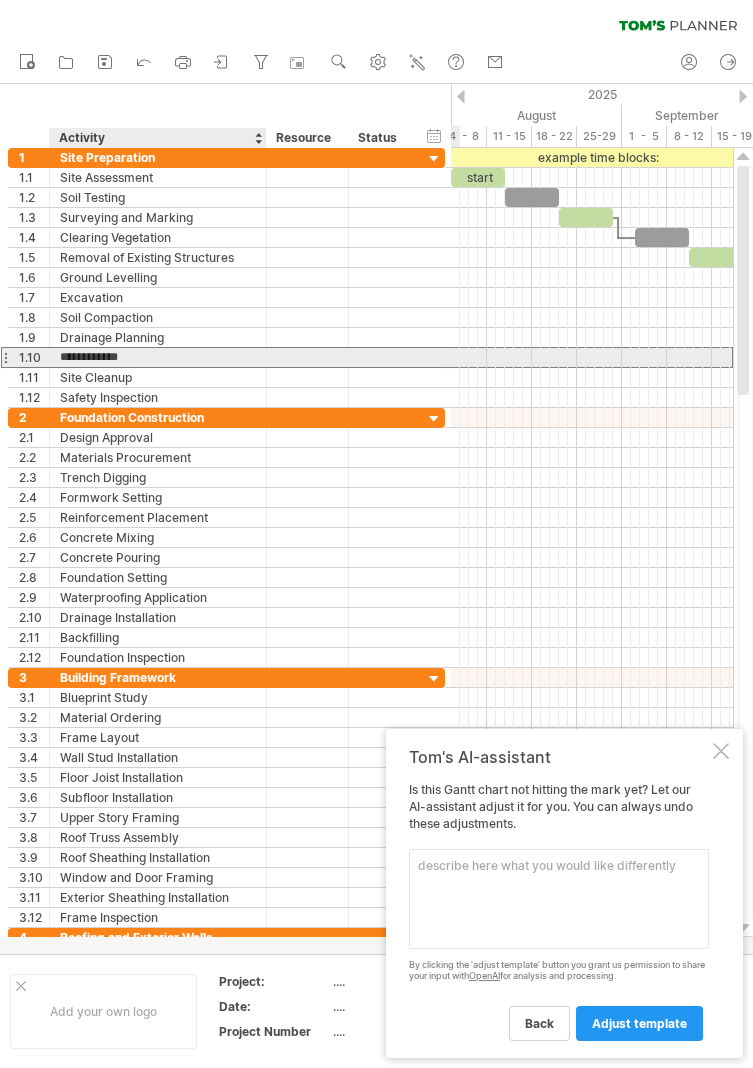 click on "**********" at bounding box center (158, 357) 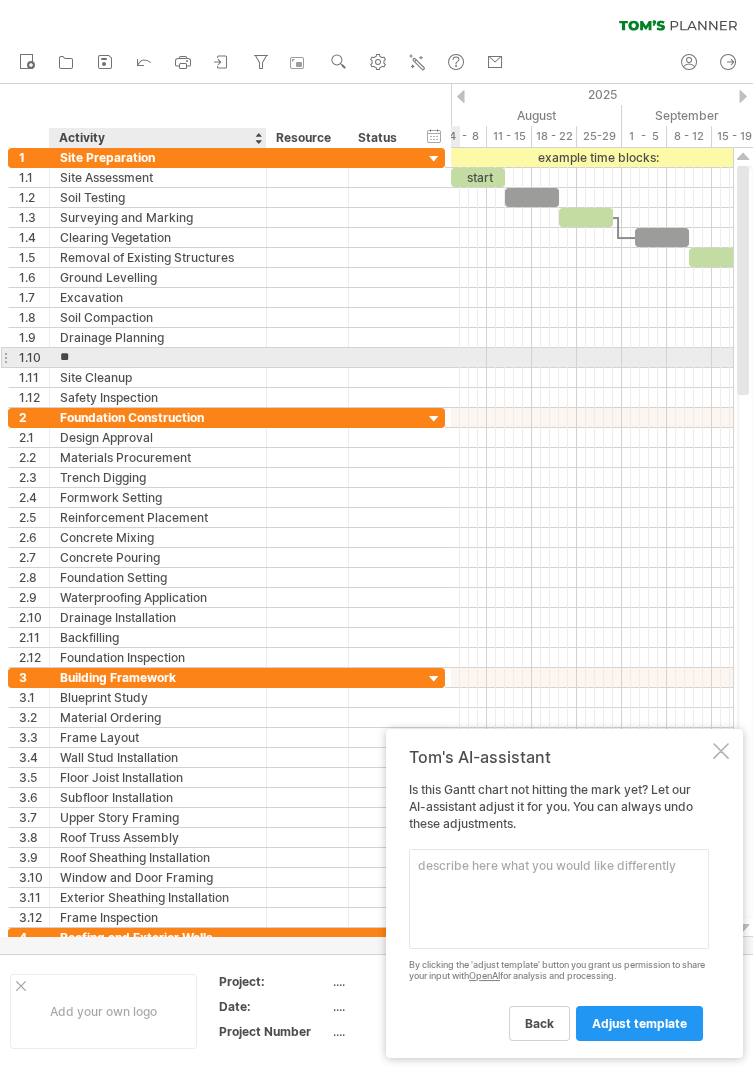 type on "*" 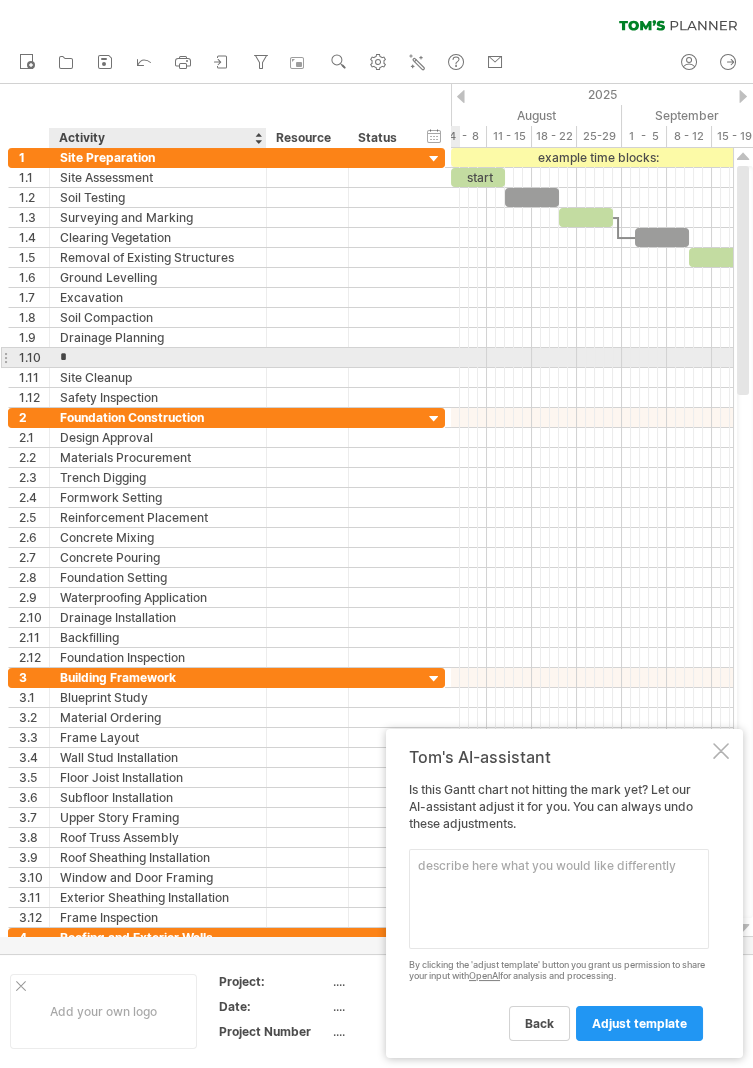 type 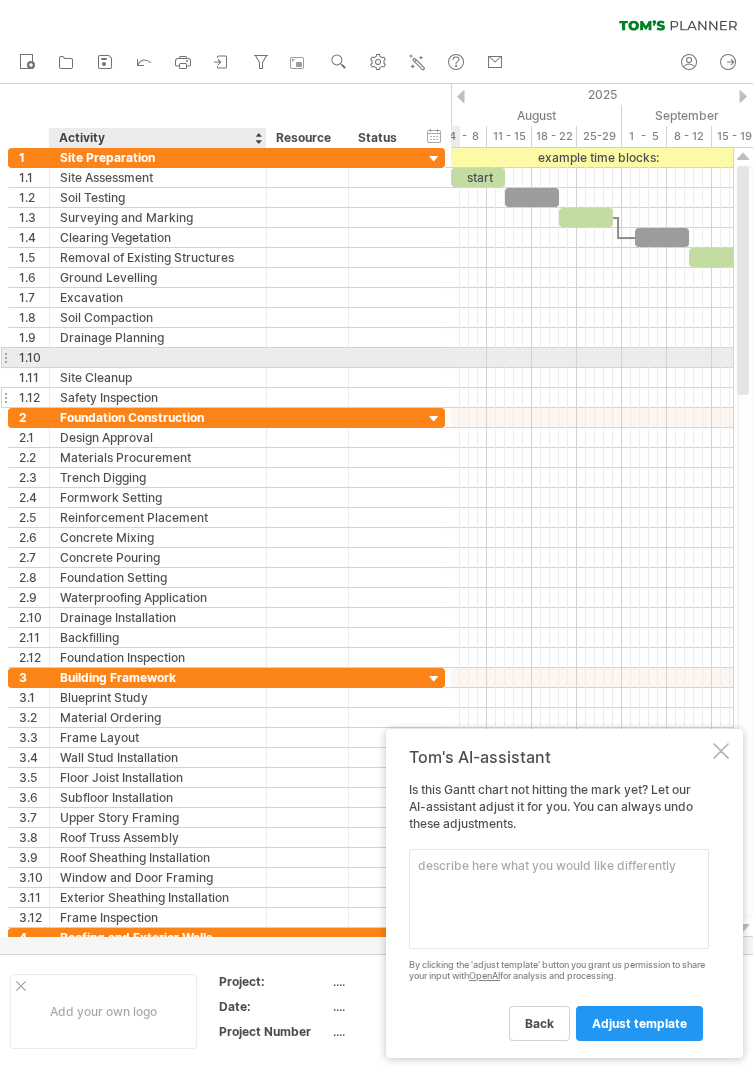 click on "Safety Inspection" at bounding box center (158, 397) 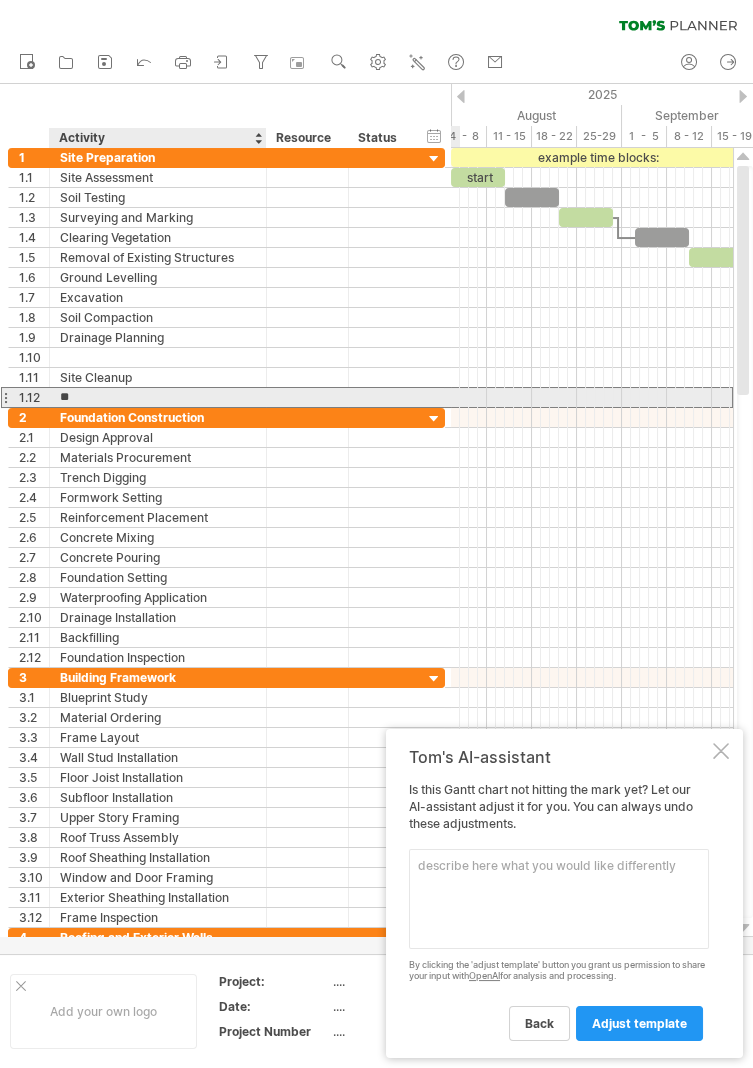 type on "*" 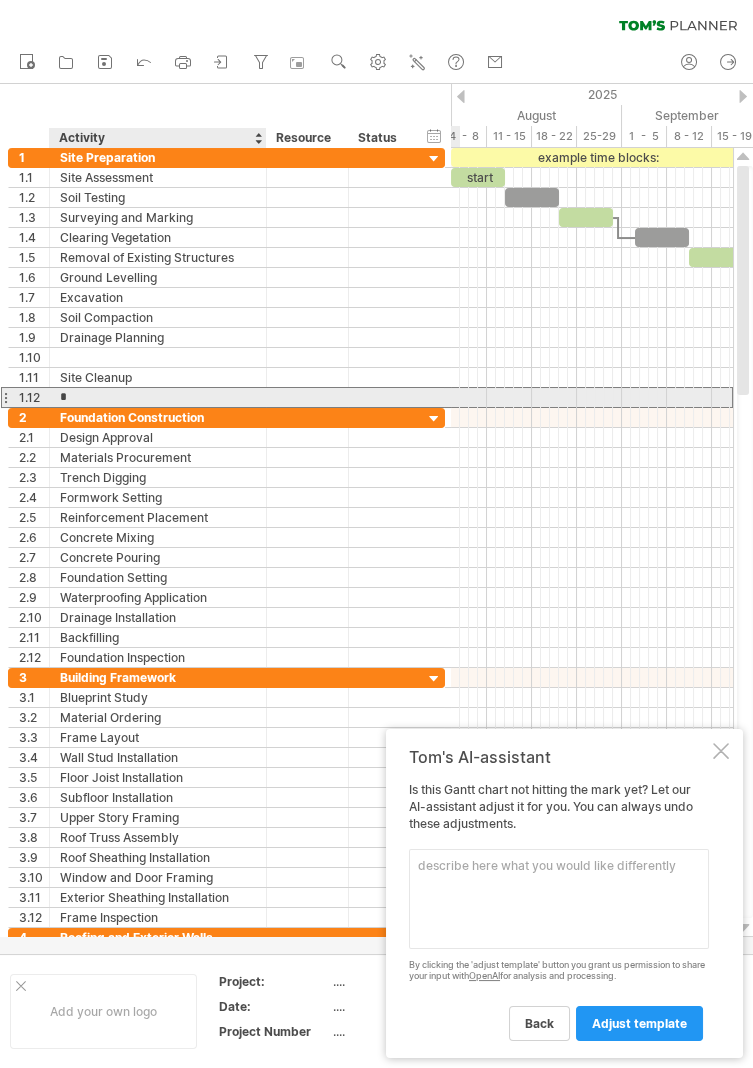 type 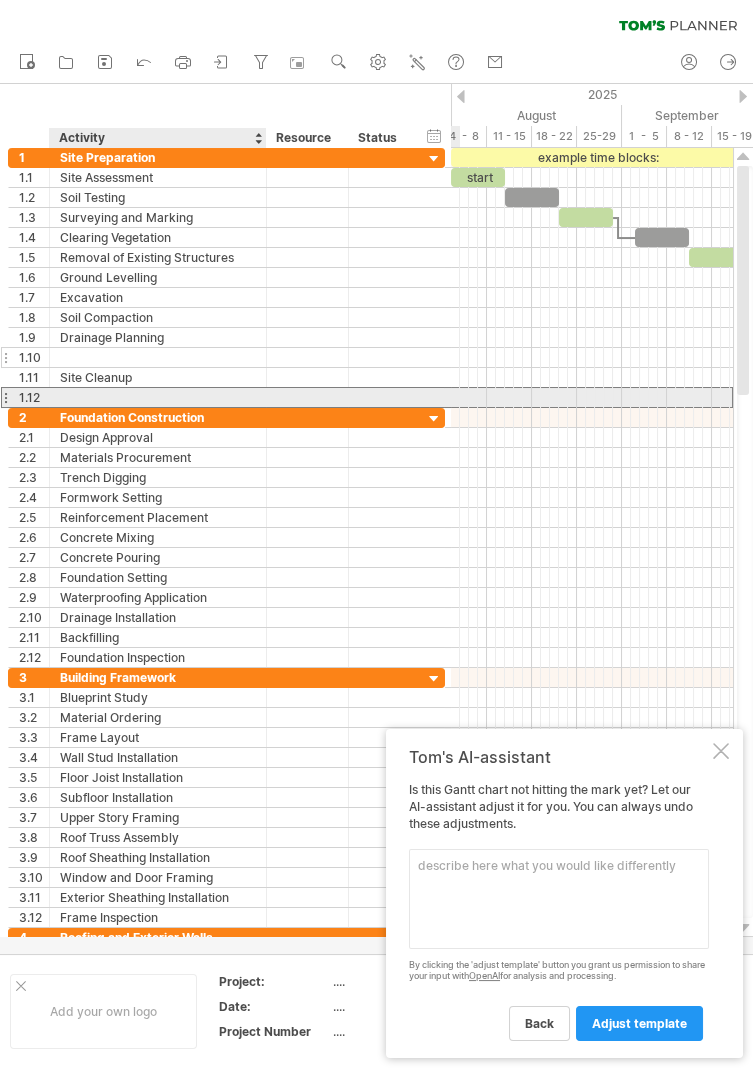 click at bounding box center (47, 358) 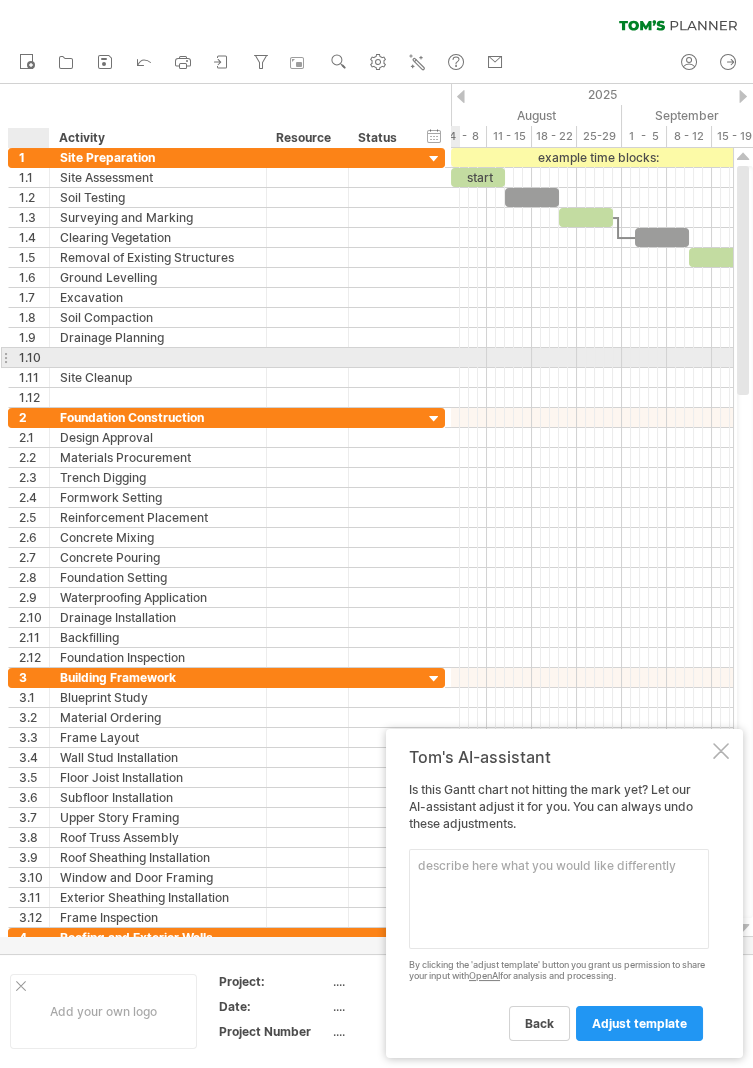 click at bounding box center (158, 357) 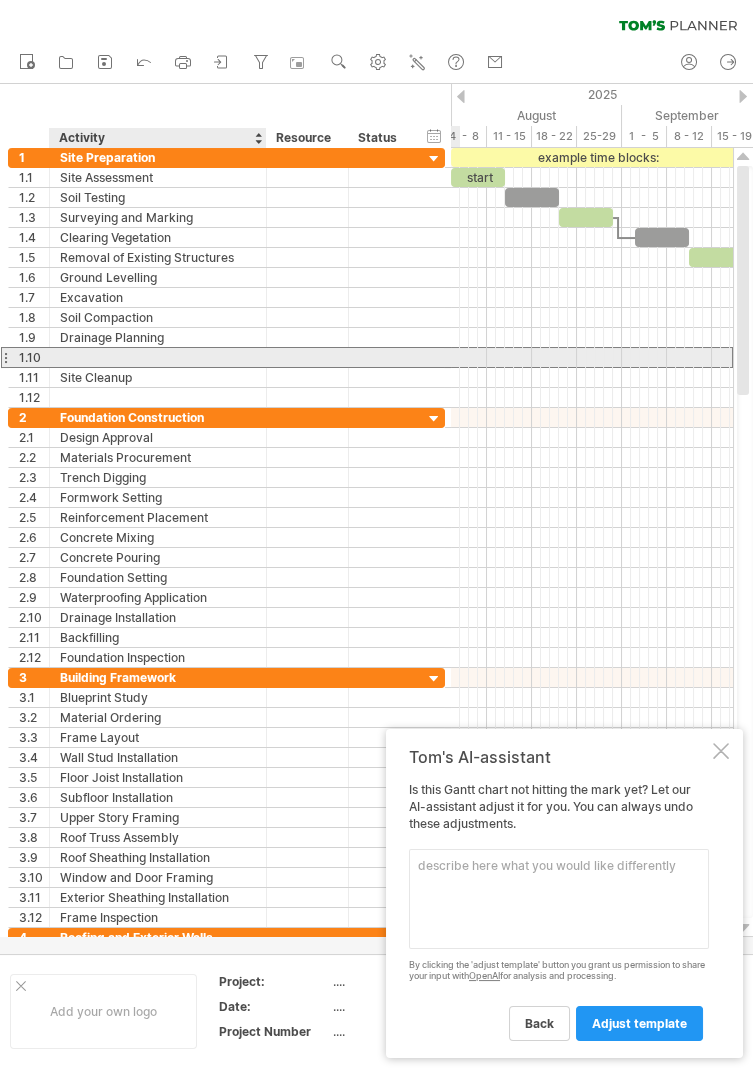 click at bounding box center (47, 358) 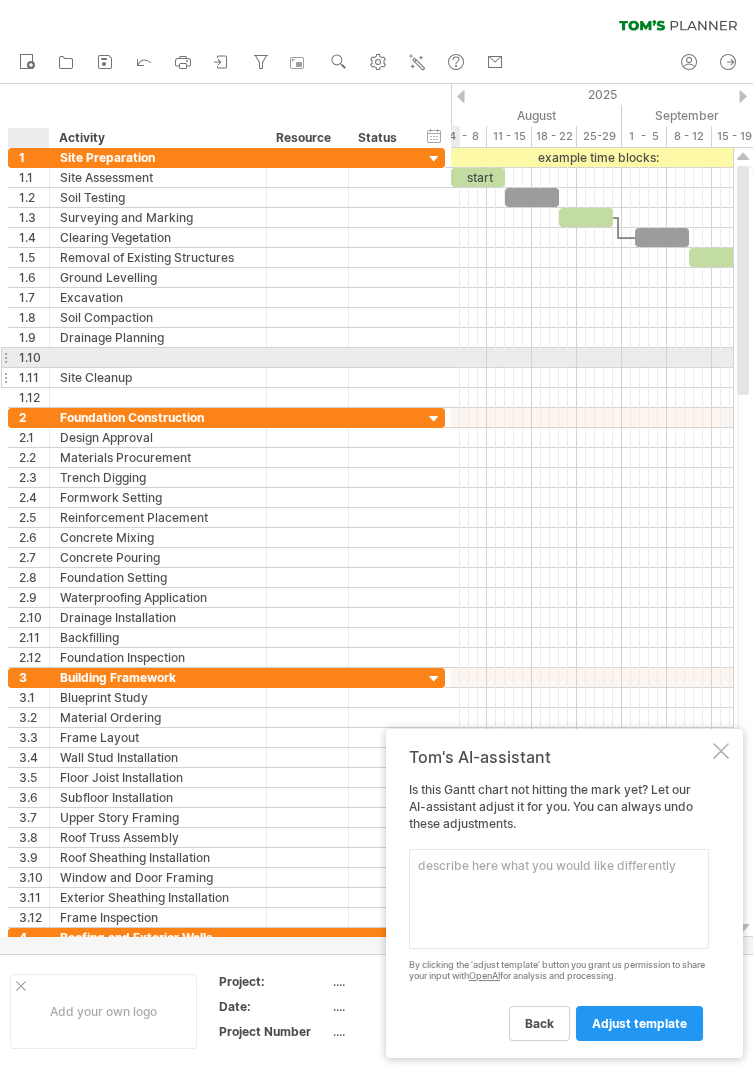 click on "1.11" at bounding box center (29, 377) 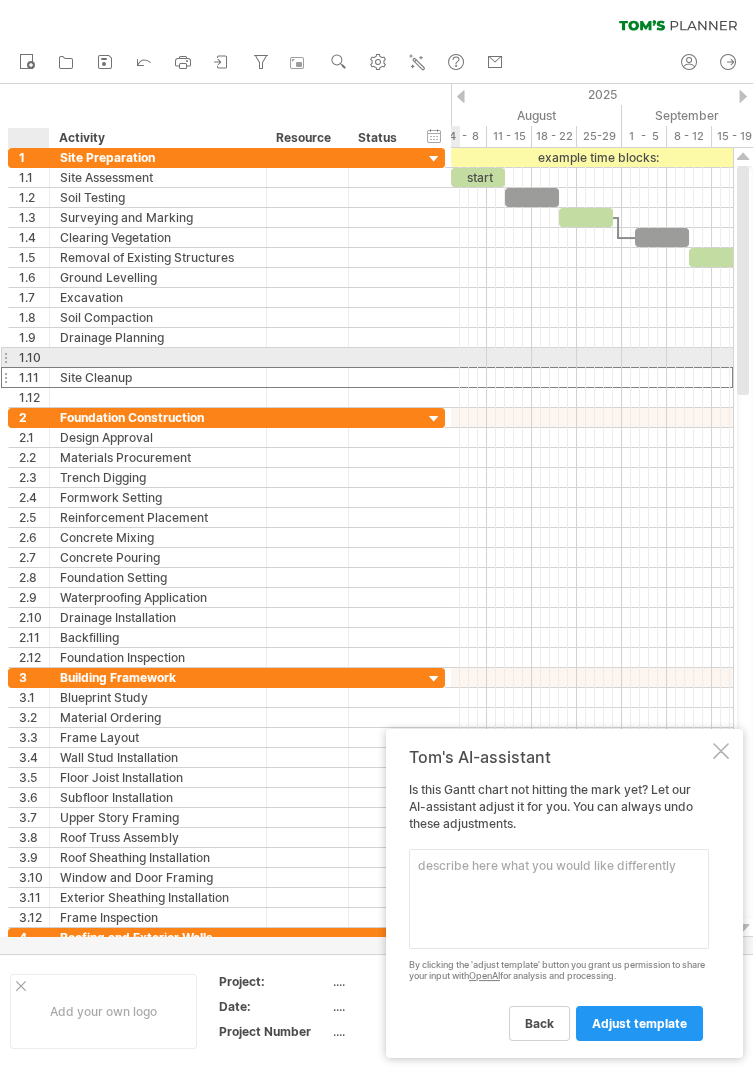 click at bounding box center (5, 357) 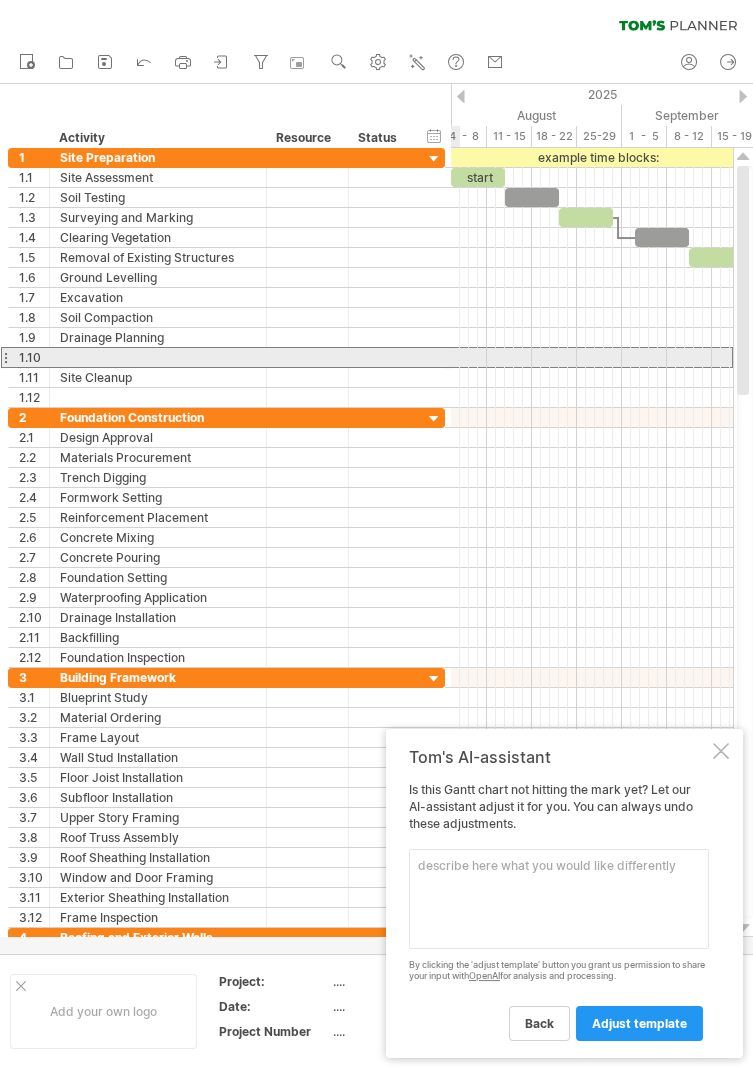 click at bounding box center (5, 357) 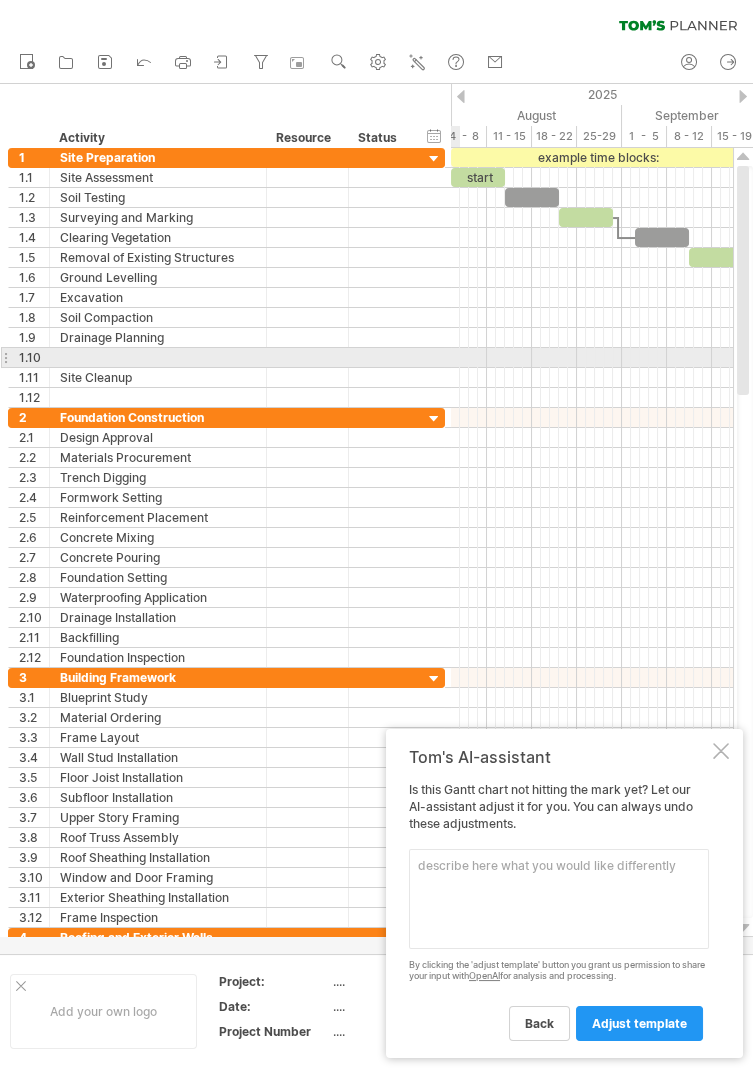 click at bounding box center [158, 357] 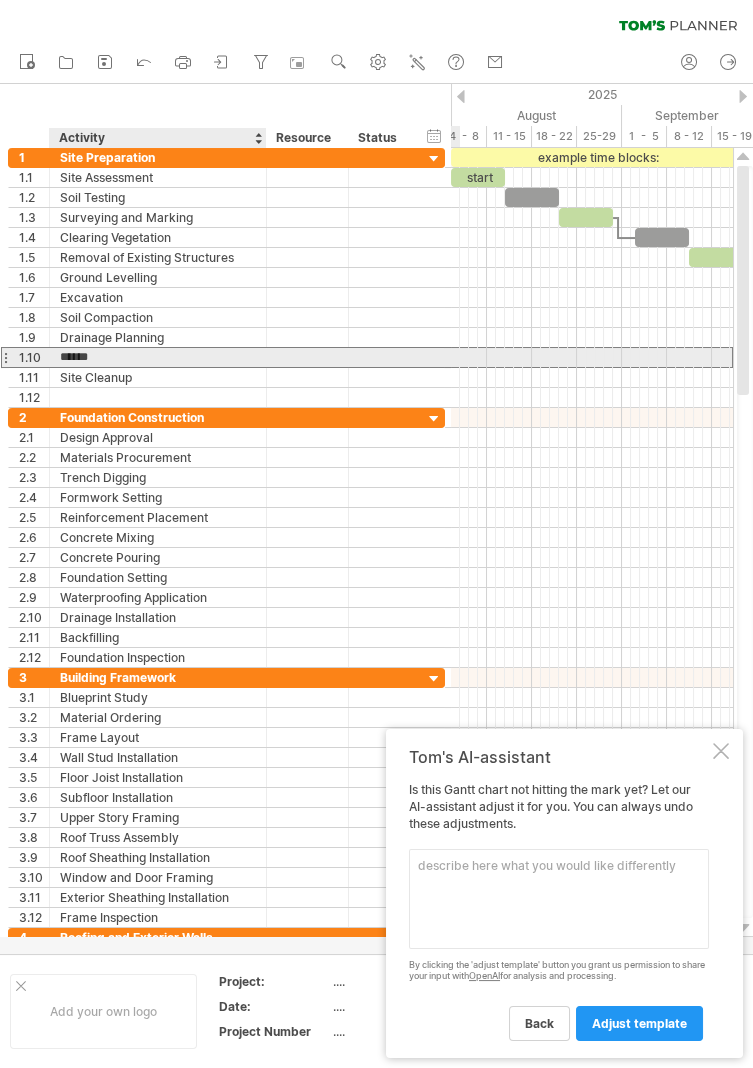 type on "*****" 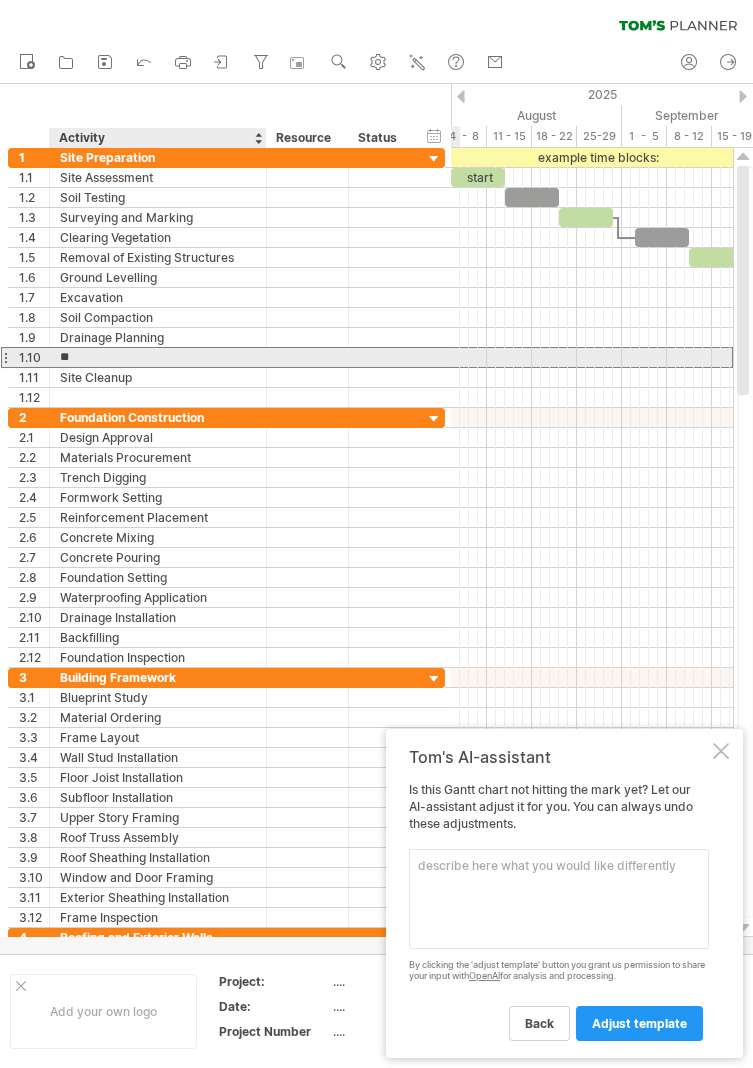 type on "*" 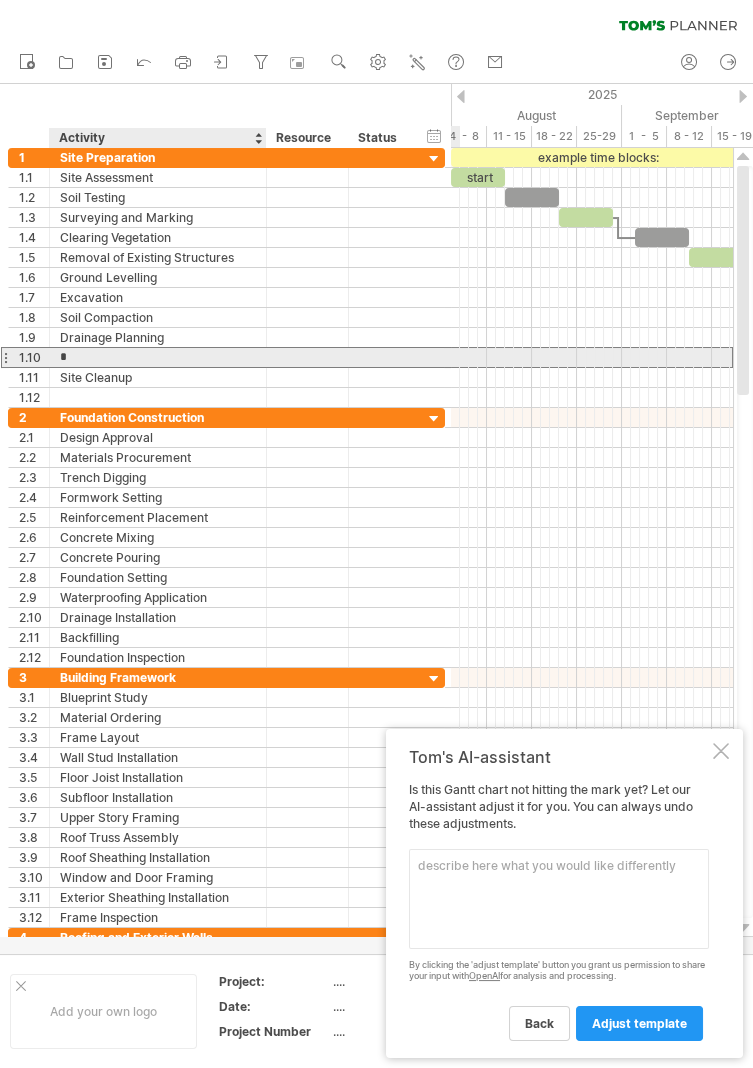 type 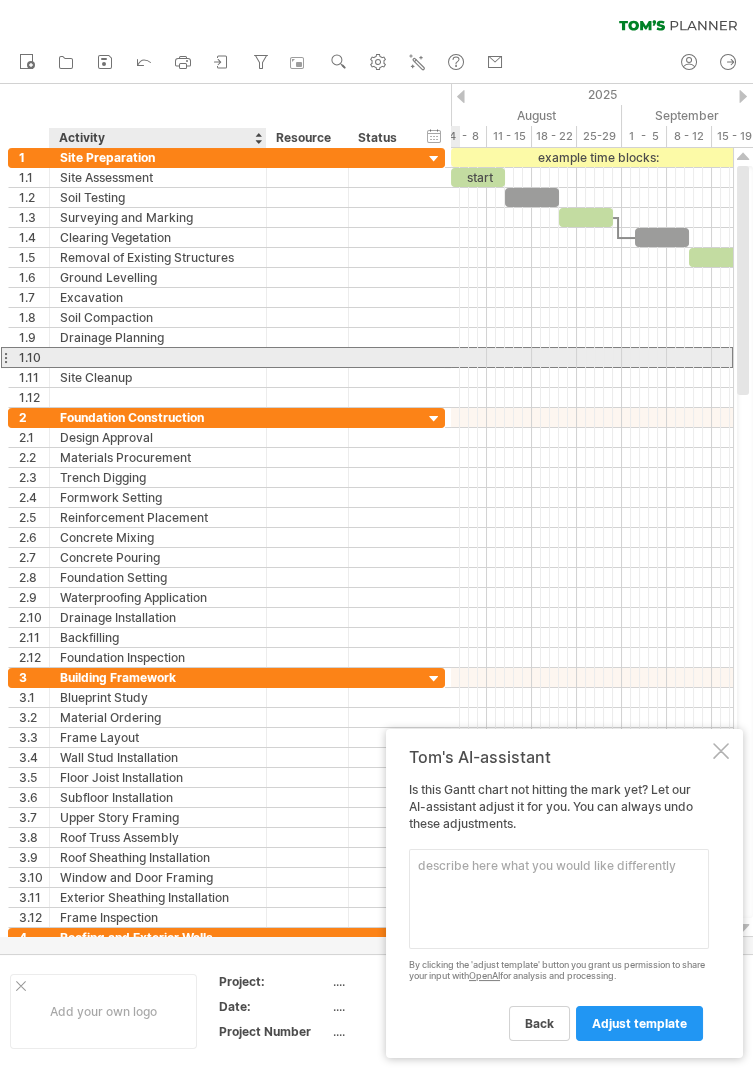 click at bounding box center (158, 357) 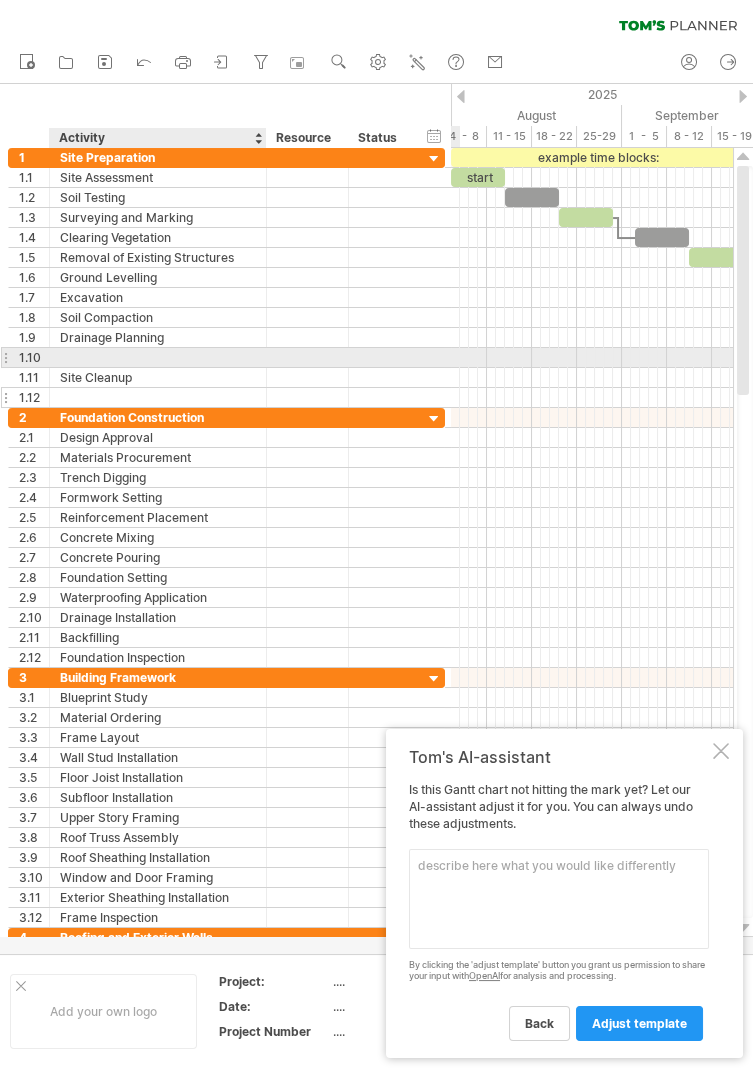 click at bounding box center (158, 397) 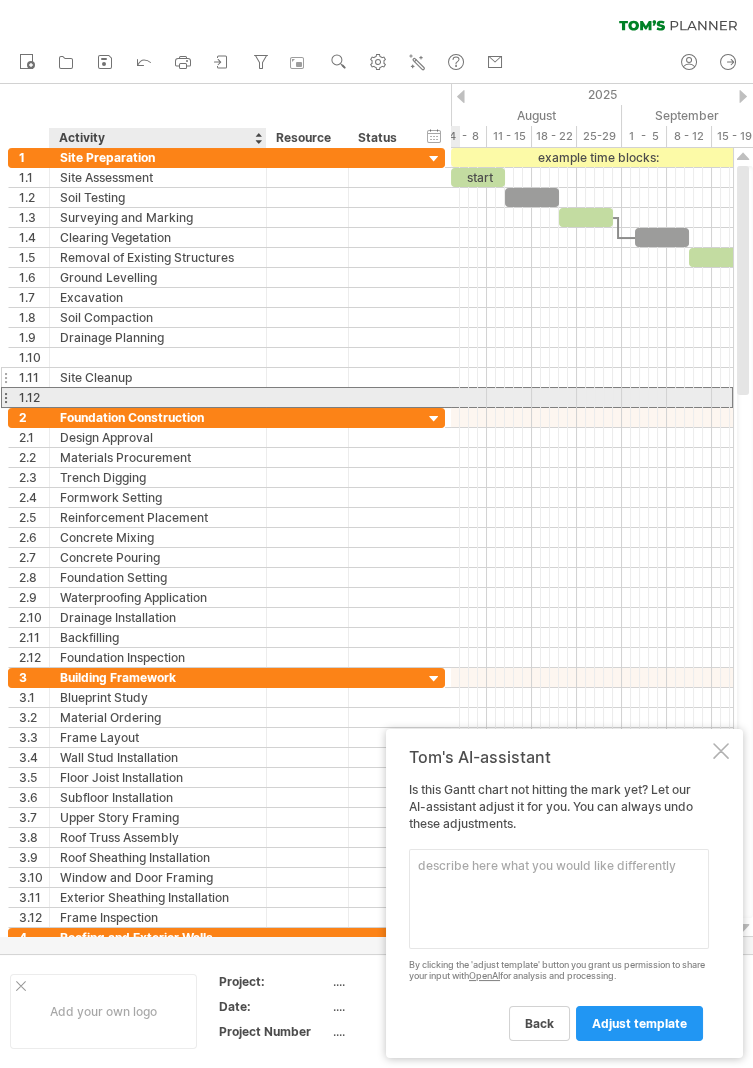 click on "Site Cleanup" at bounding box center (158, 377) 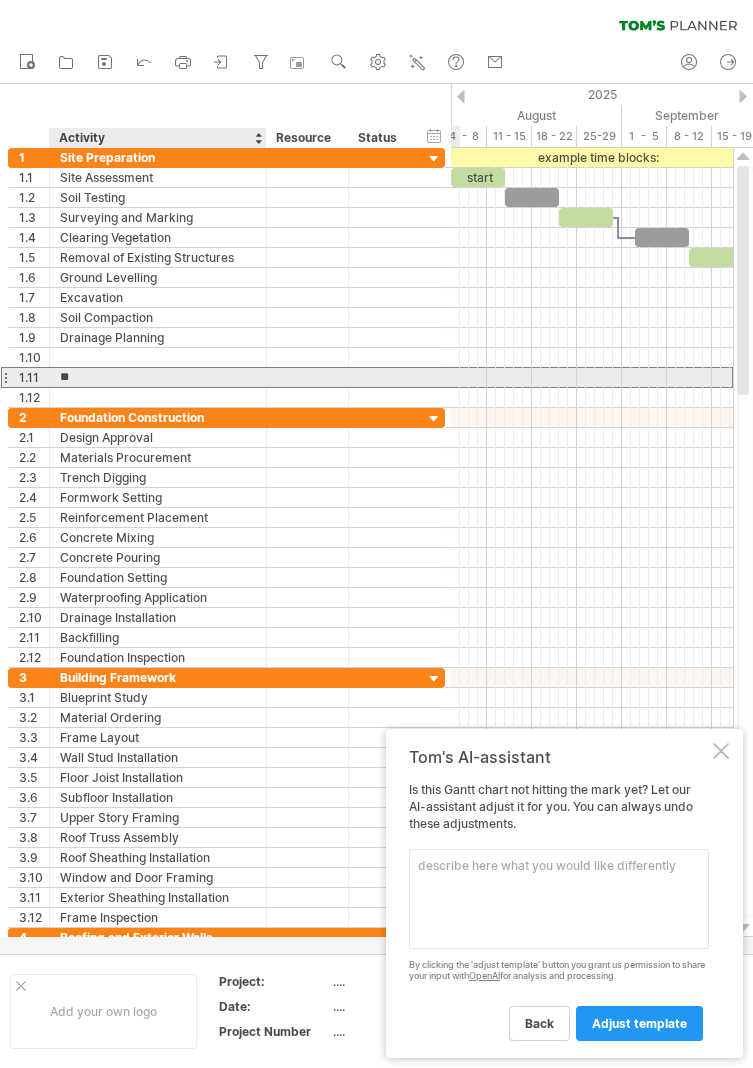 type on "*" 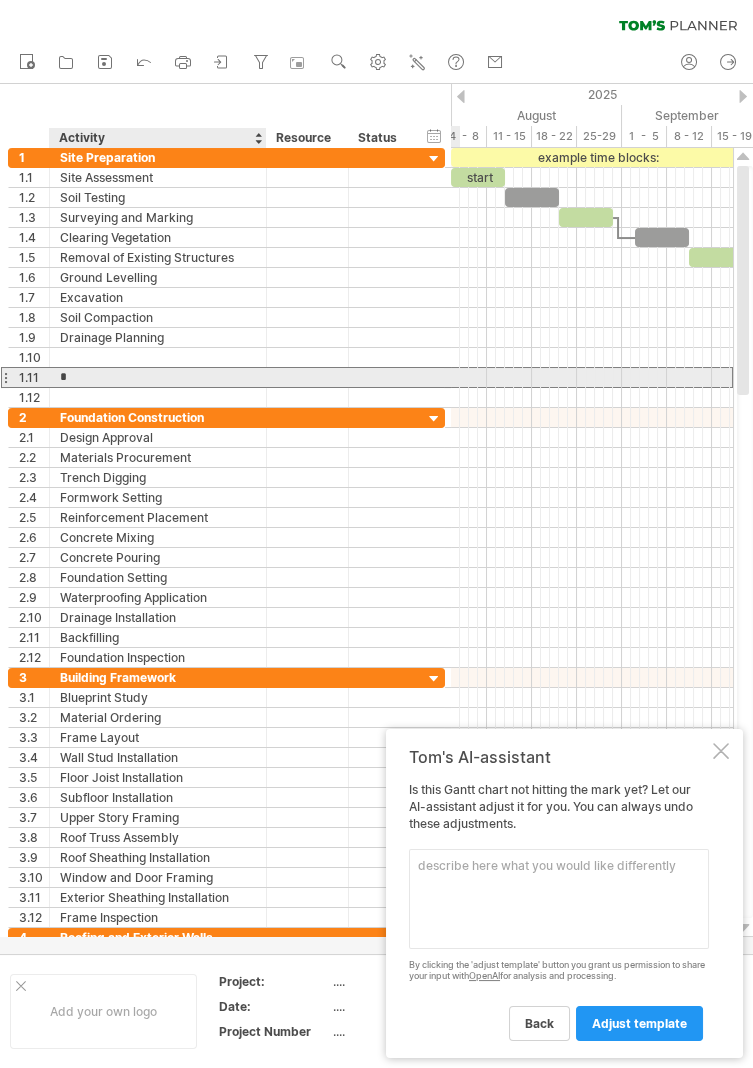 type 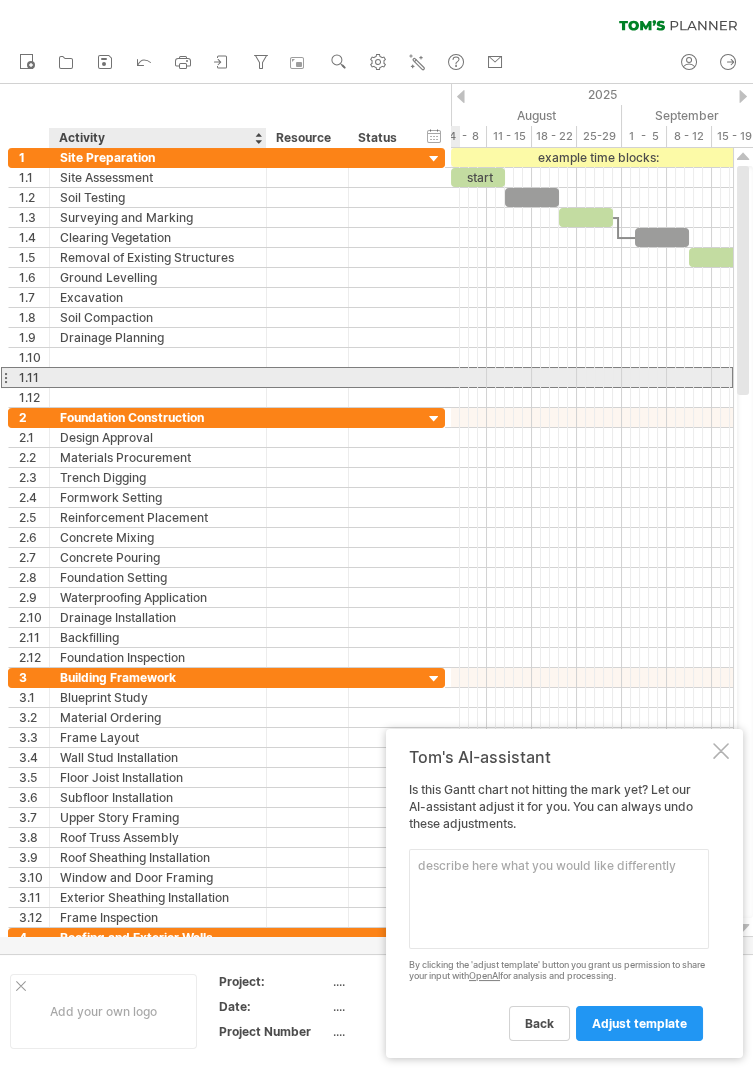 click at bounding box center [559, 899] 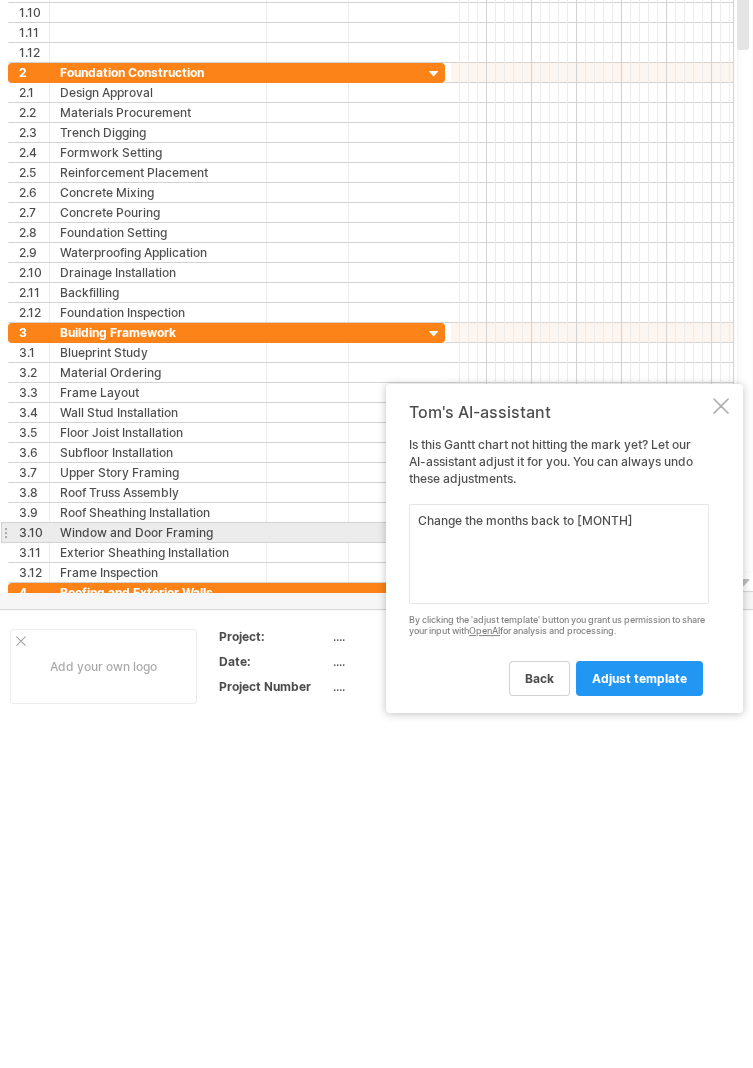 click on "Change the months back to [MONTH]" at bounding box center (559, 899) 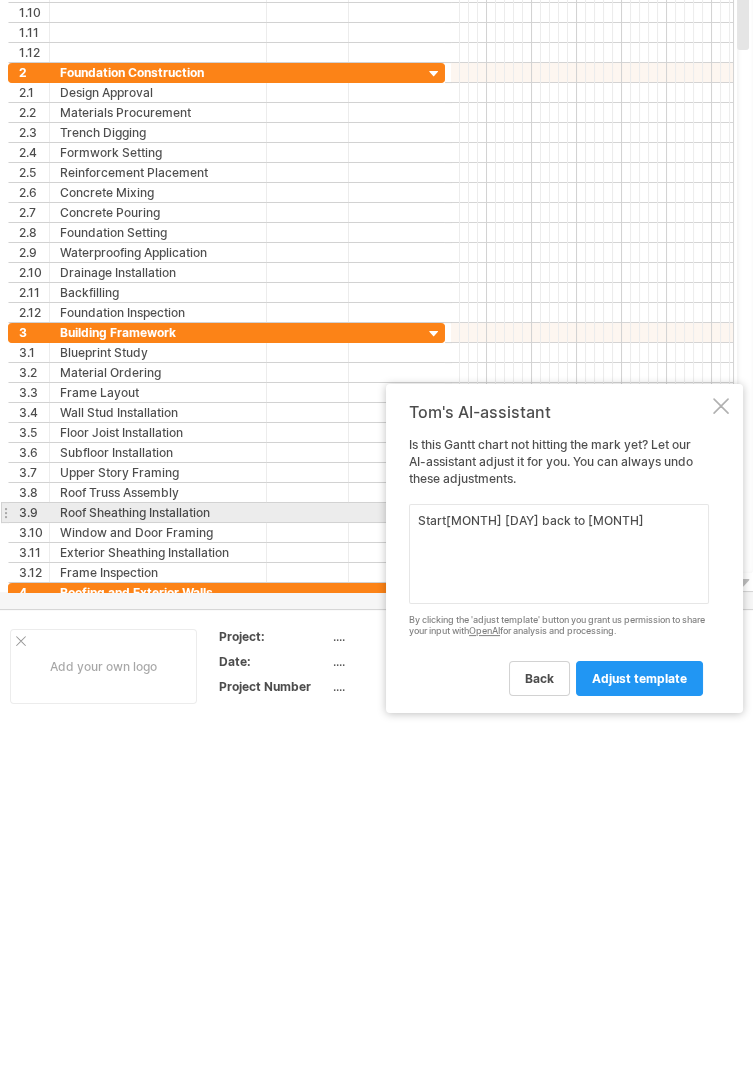 type on "Start[MONTH] [DAY] back to [MONTH]" 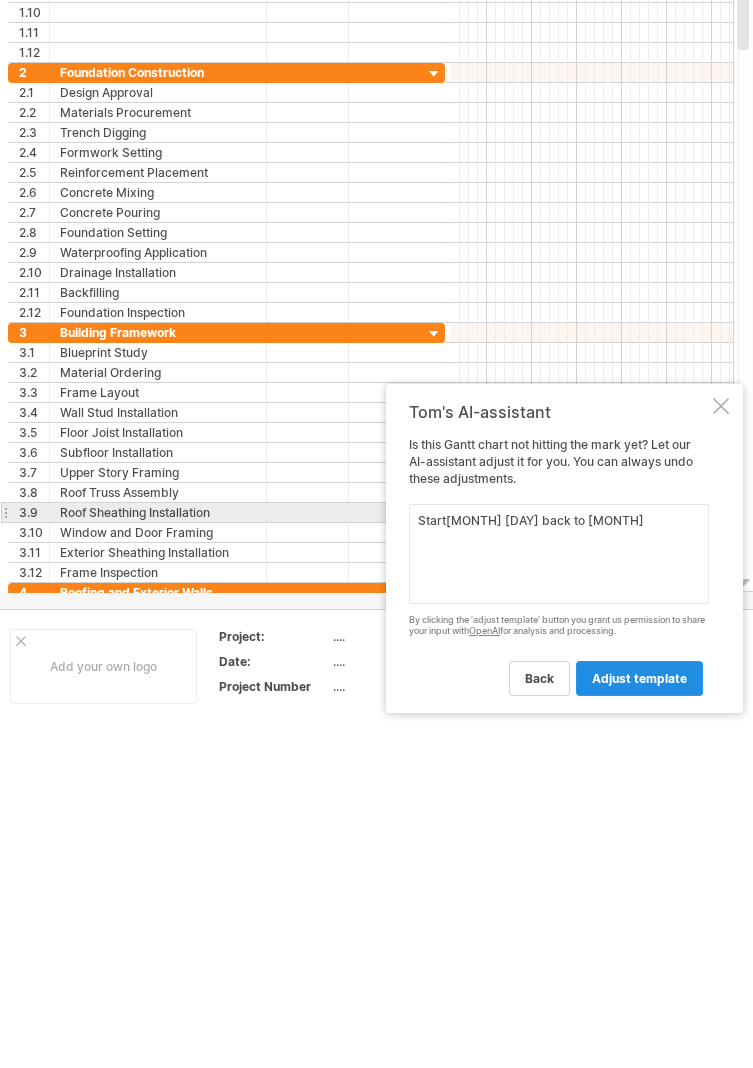click on "adjust template" at bounding box center [639, 1023] 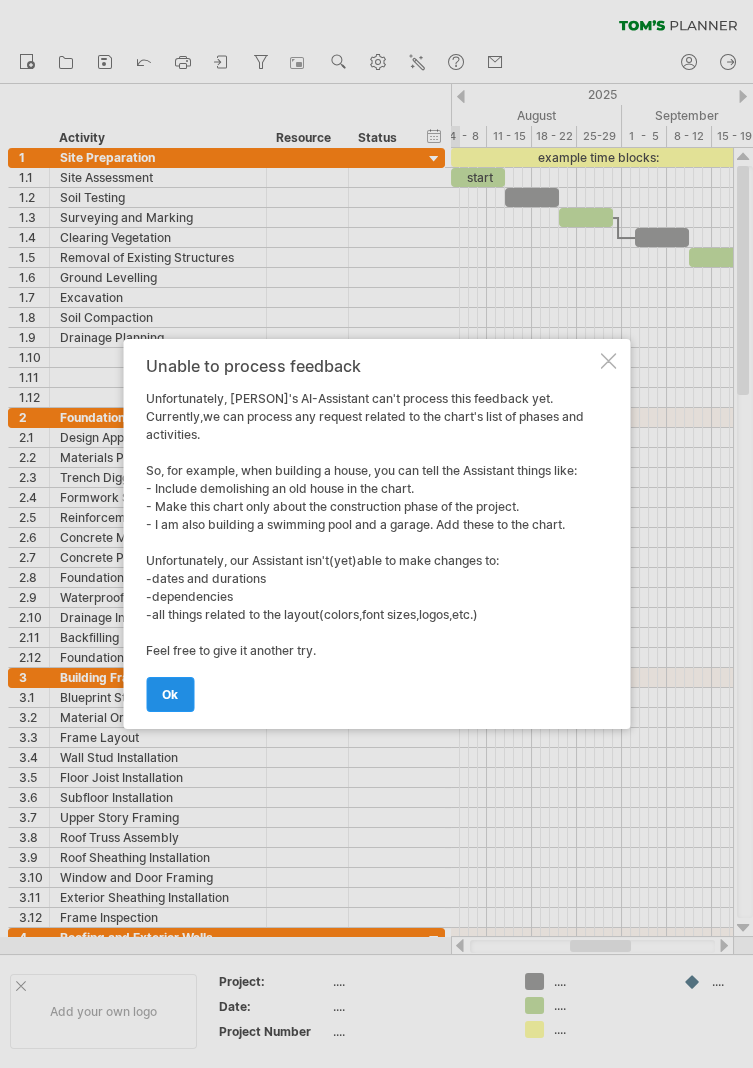 click on "ok" at bounding box center [170, 694] 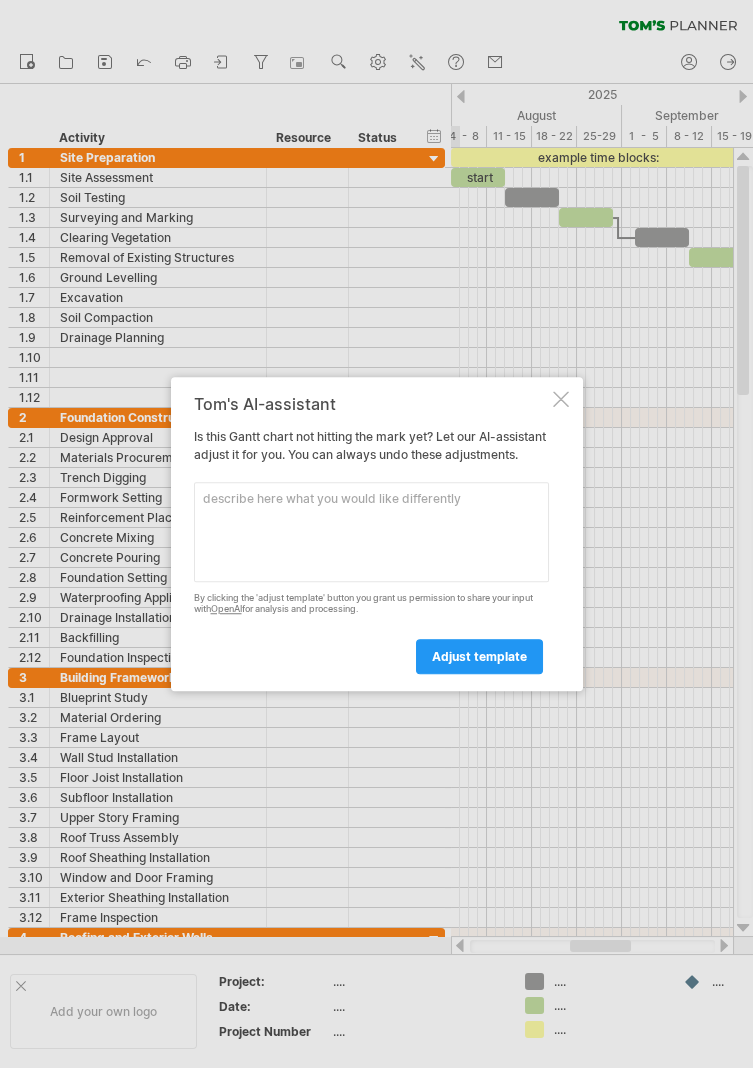 click at bounding box center (561, 399) 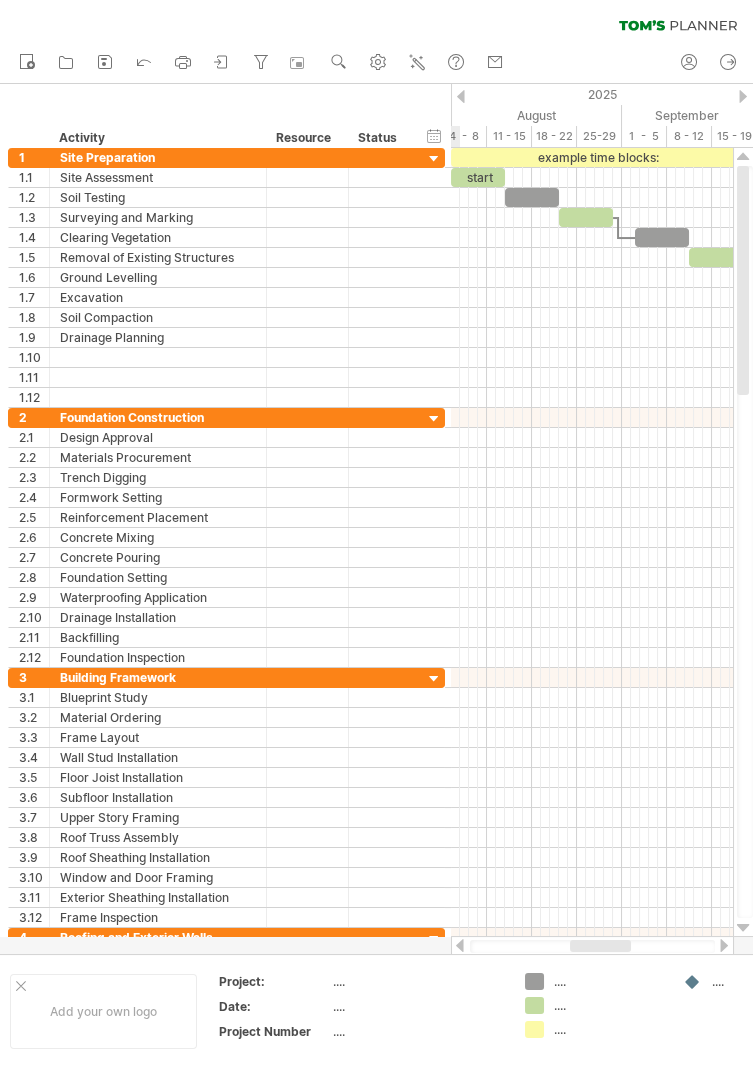 click on "example time blocks:" at bounding box center (597, 157) 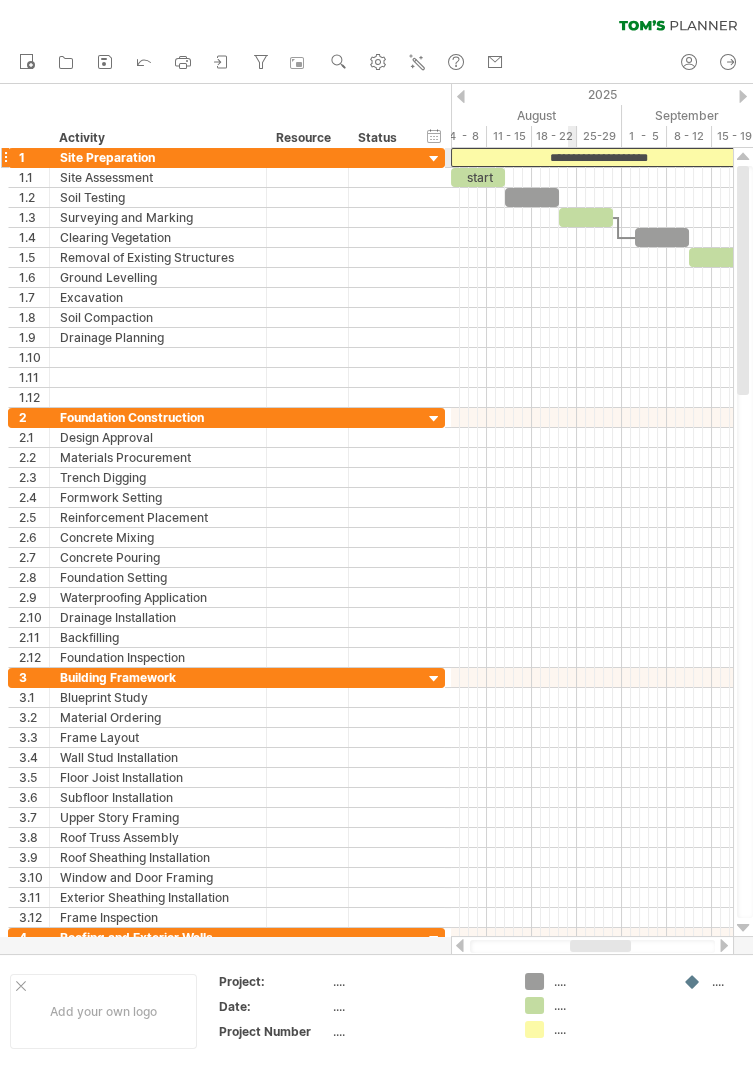 click on "August" at bounding box center (527, 115) 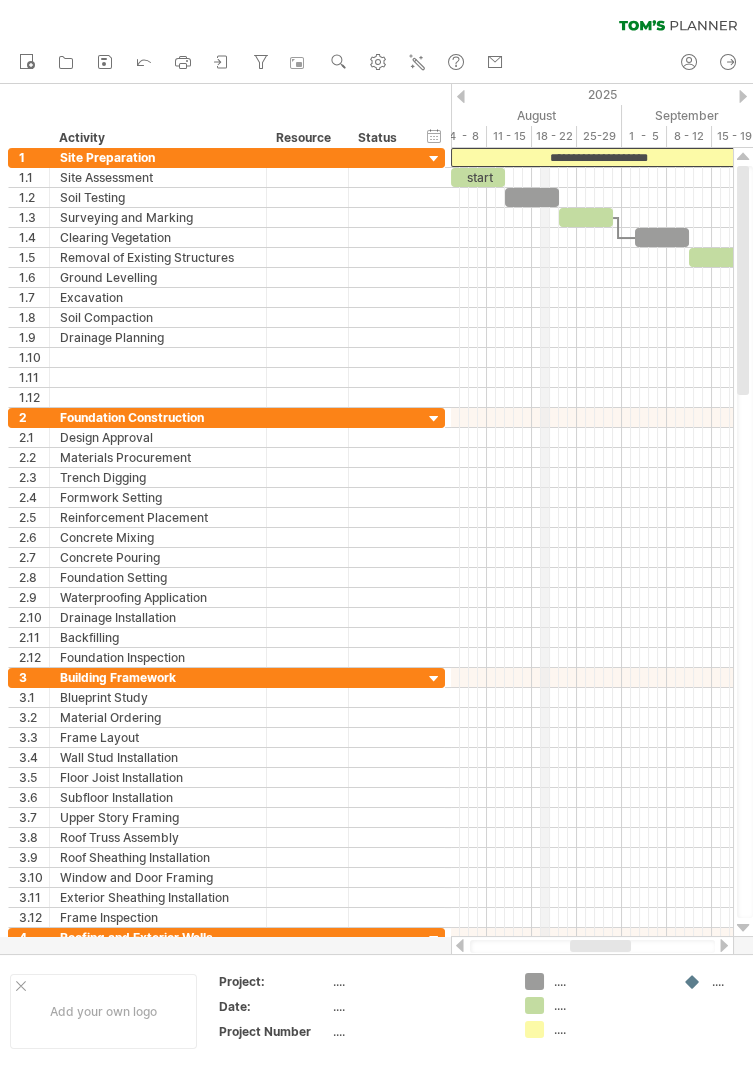click on "August" at bounding box center [527, 115] 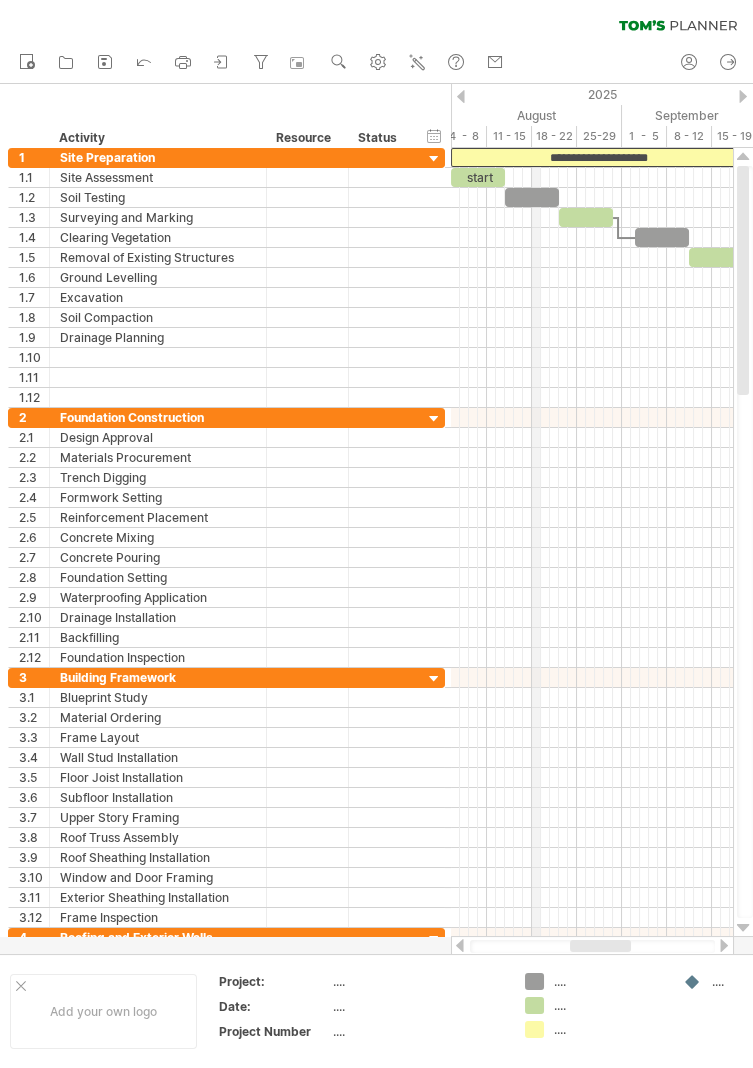 click on "August" at bounding box center (527, 115) 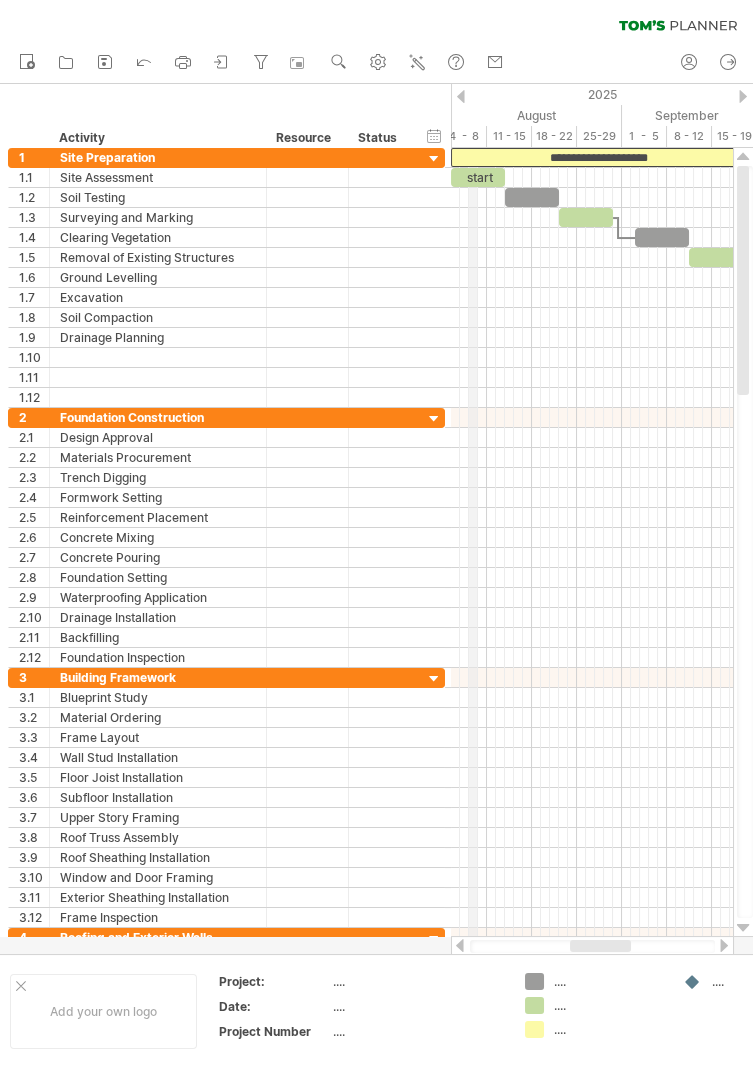 click at bounding box center (461, 96) 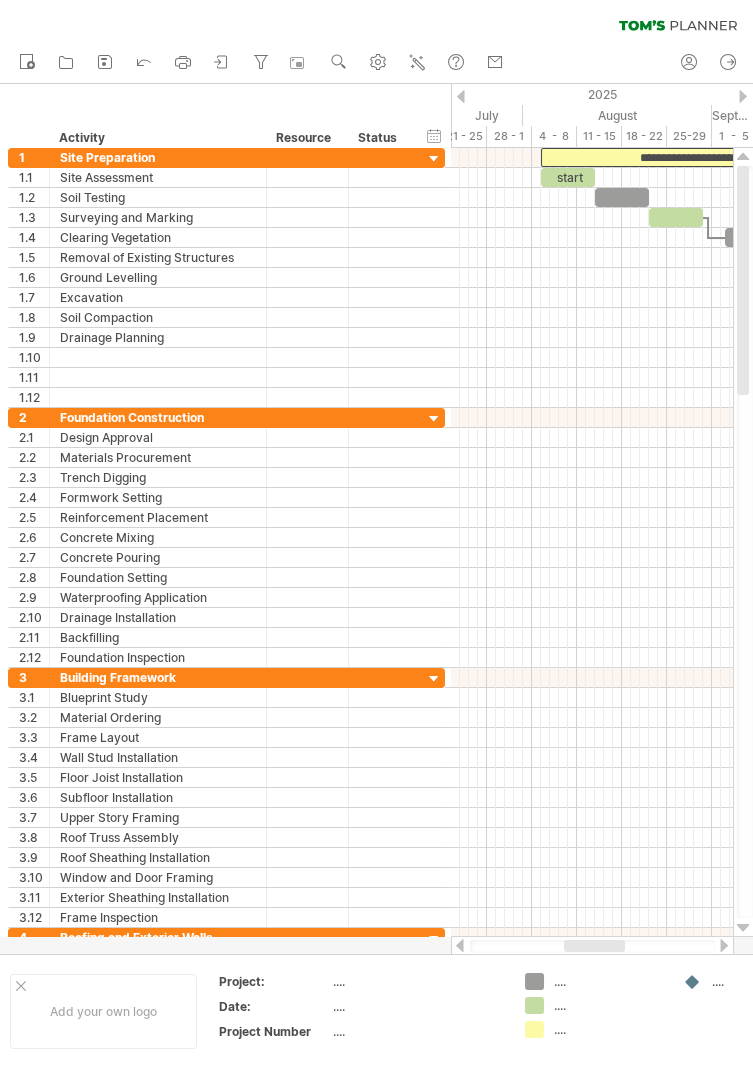 click at bounding box center [461, 96] 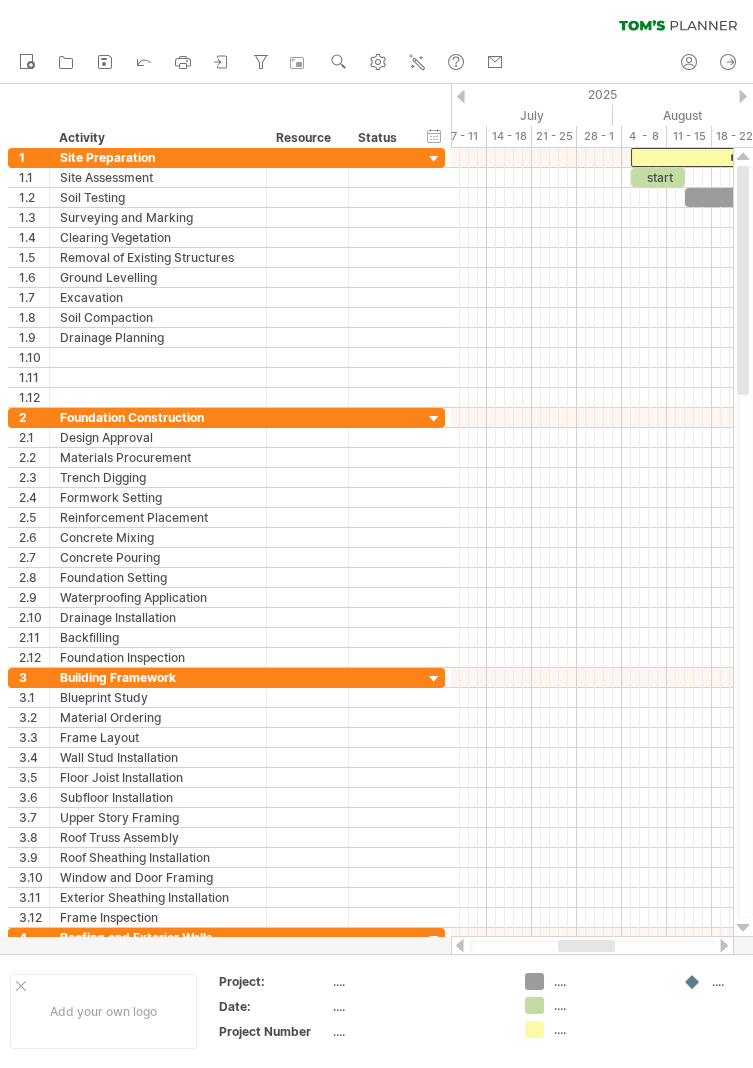 click on "2025" at bounding box center (734, 94) 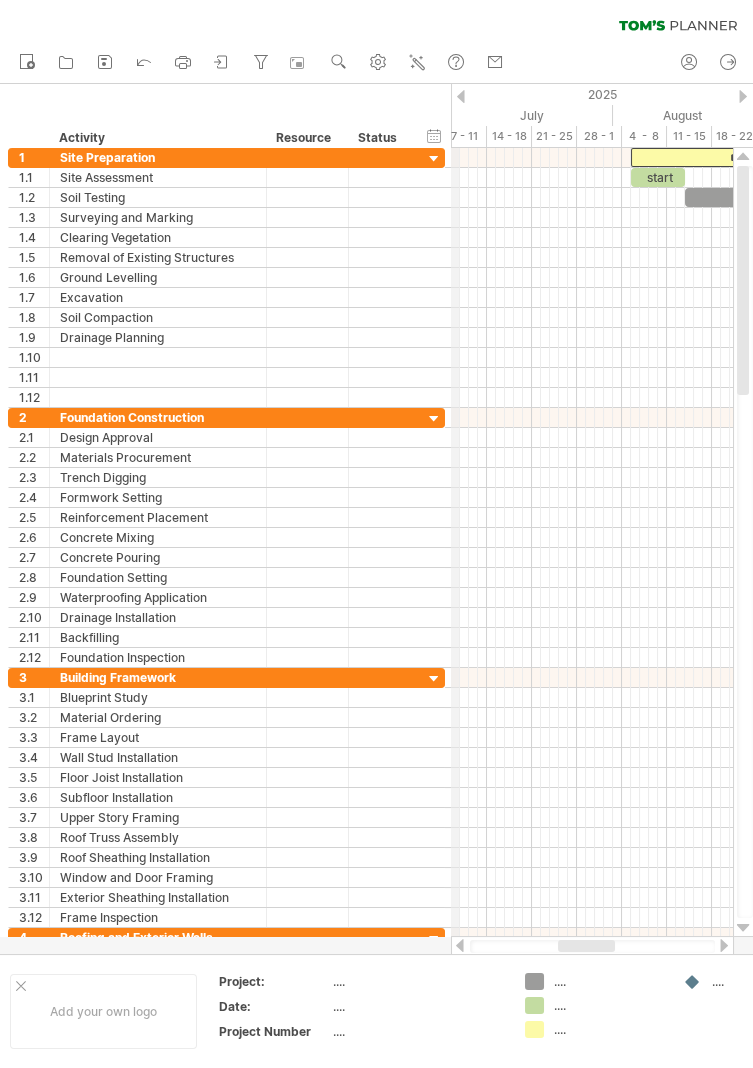 click on "2025" at bounding box center (734, 94) 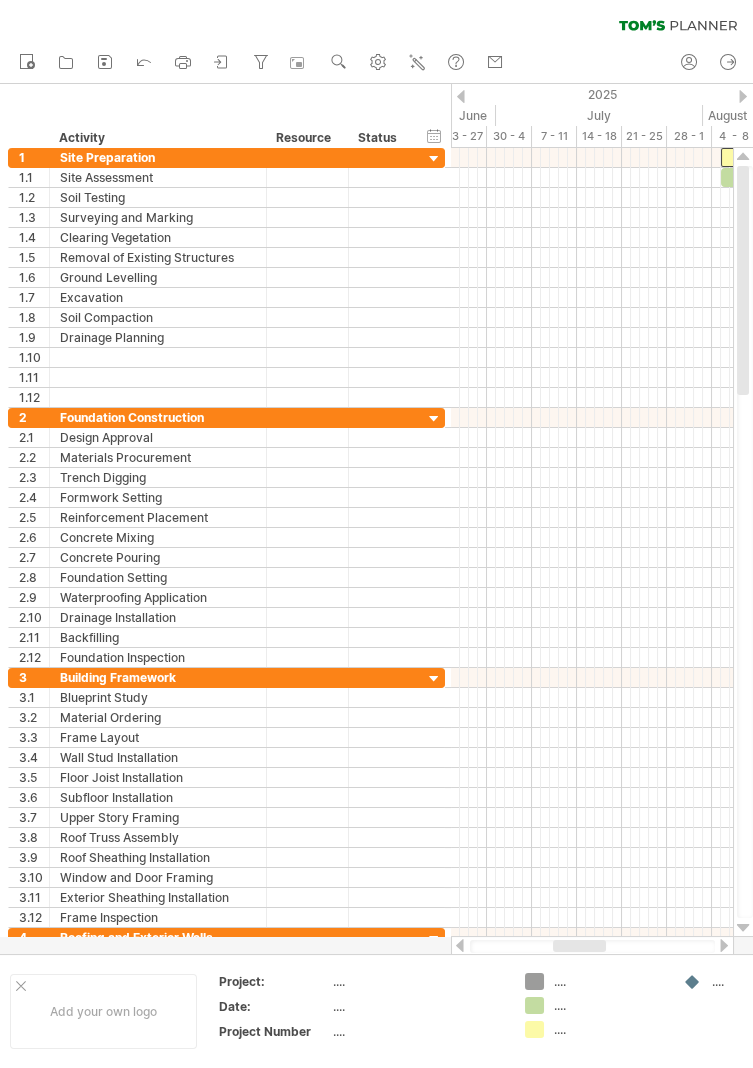 click on "2025" at bounding box center (824, 94) 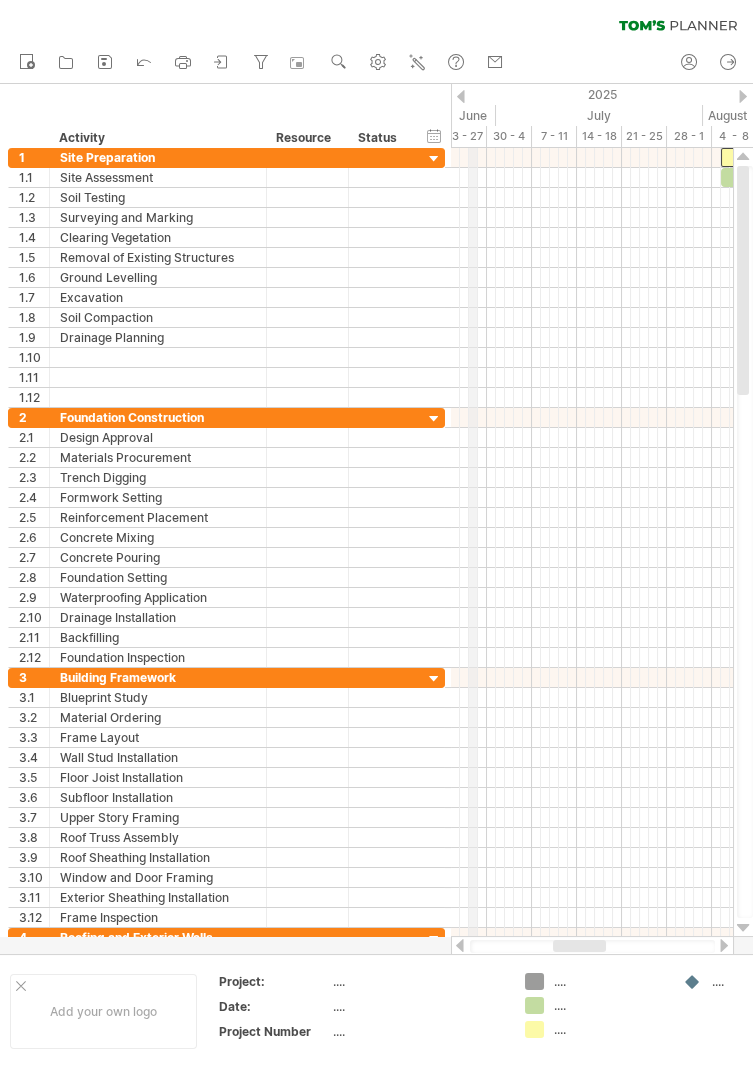 click on "2025" at bounding box center (824, 94) 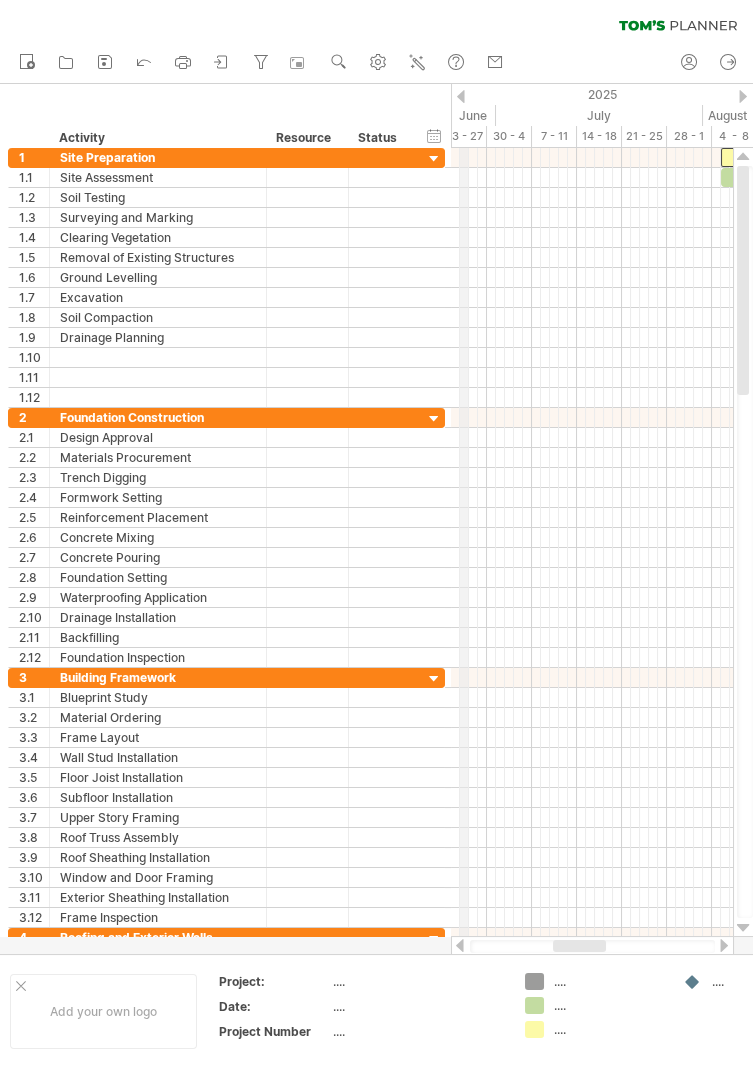 click on "2025" at bounding box center (824, 94) 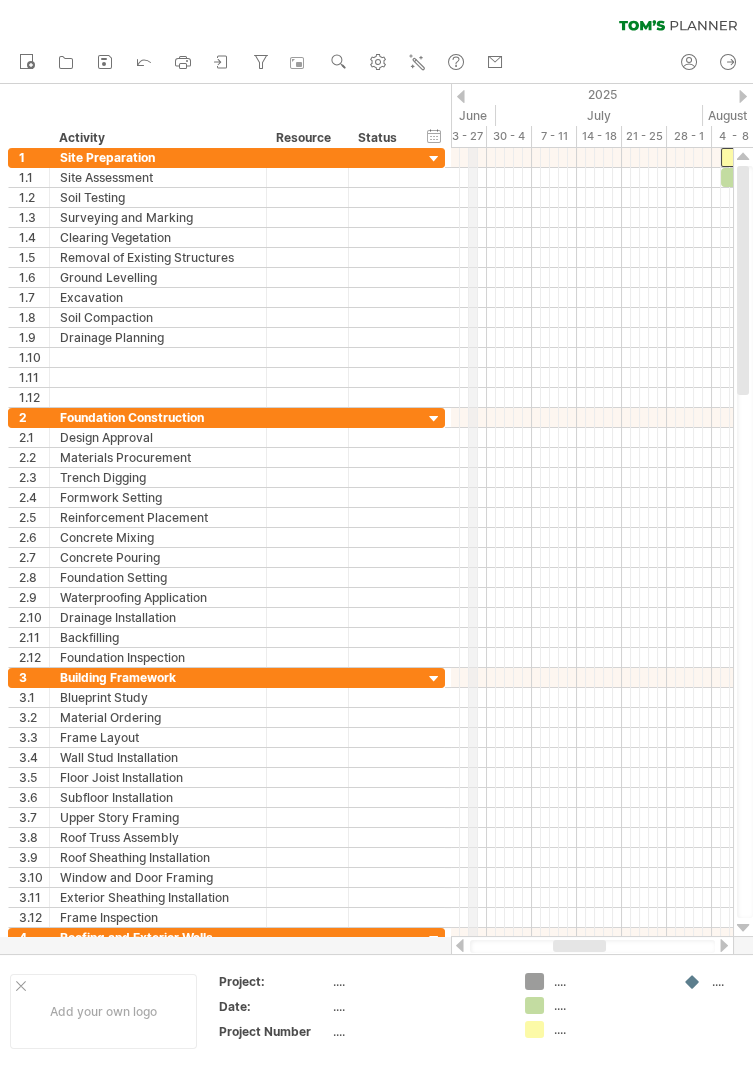 click on "2025" at bounding box center [824, 94] 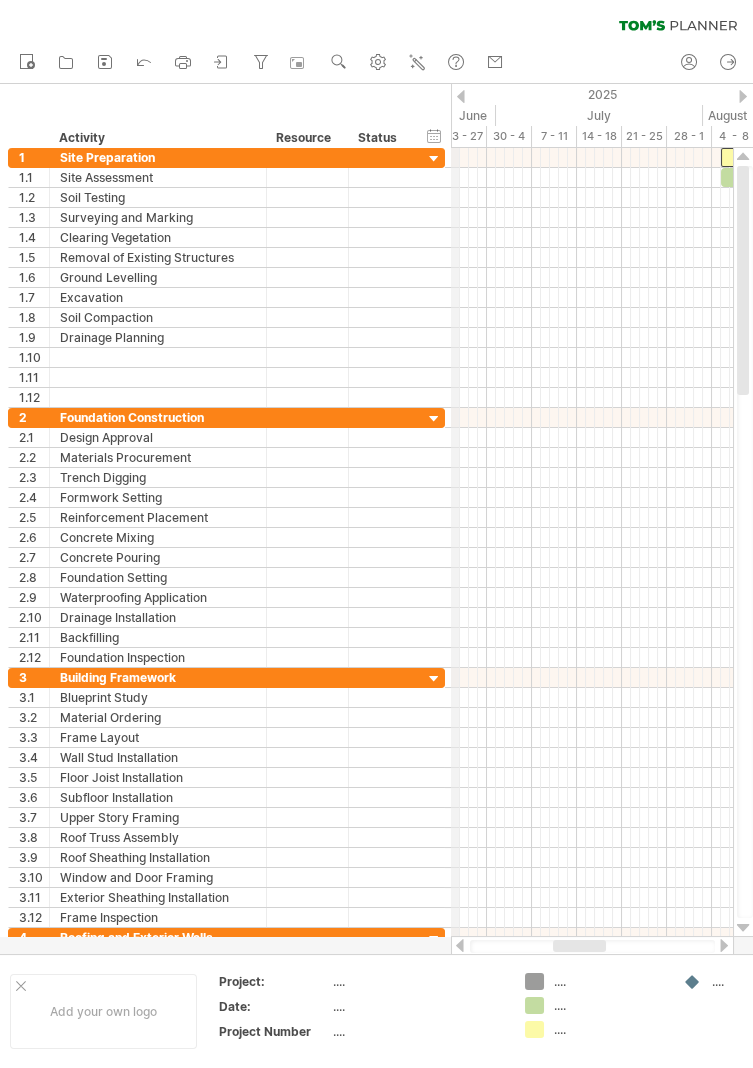 click at bounding box center [461, 96] 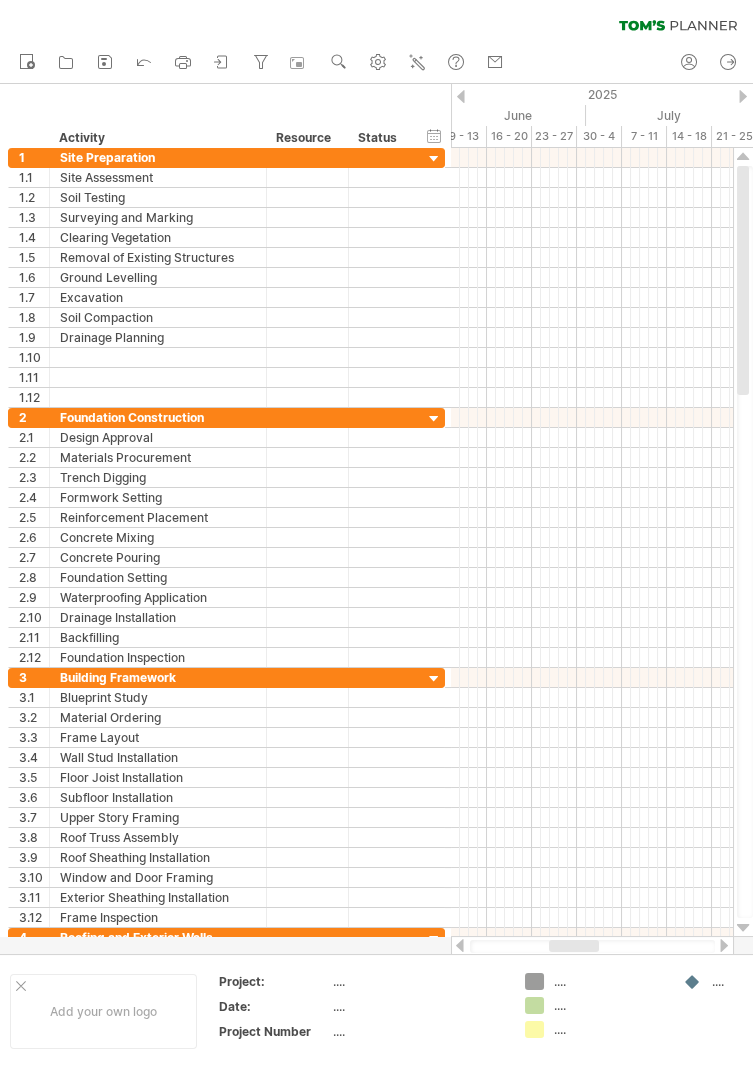click on "2025" at bounding box center [914, 94] 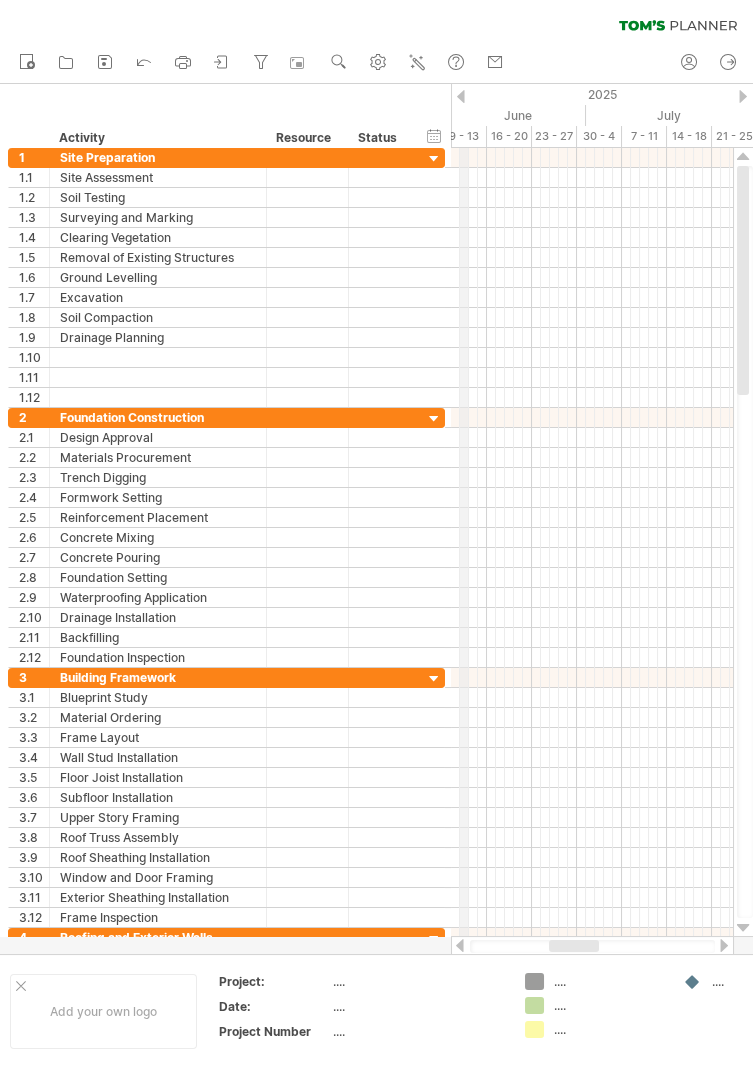 click on "2025" at bounding box center (914, 94) 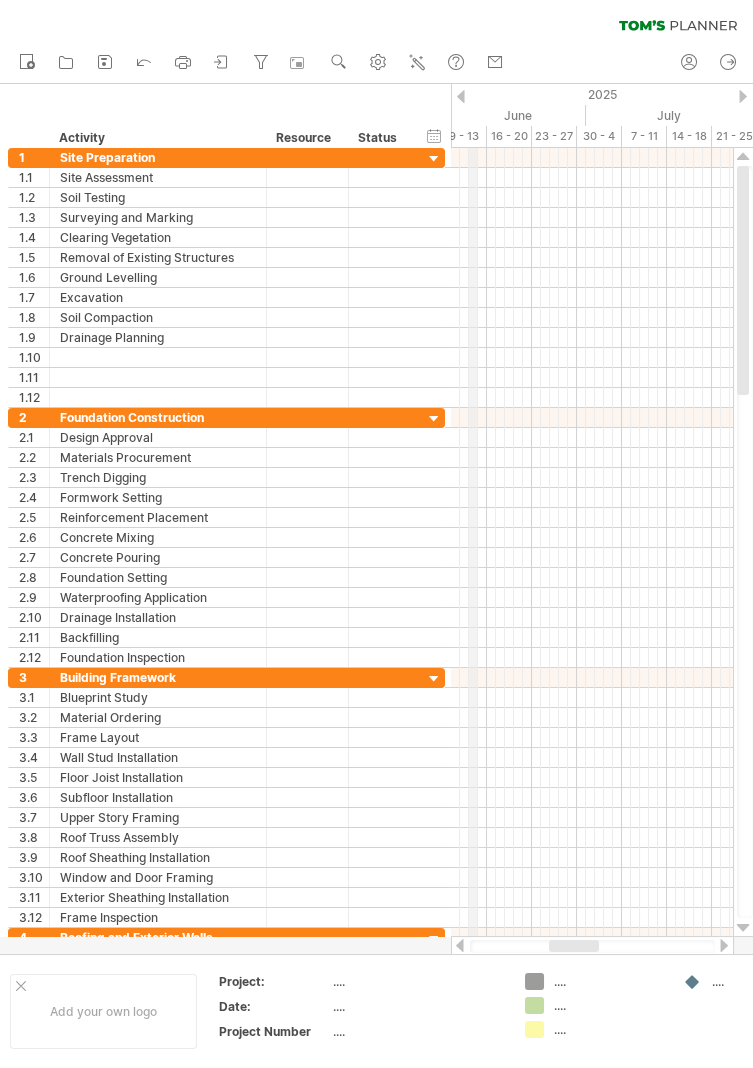 click on "2025" at bounding box center [914, 94] 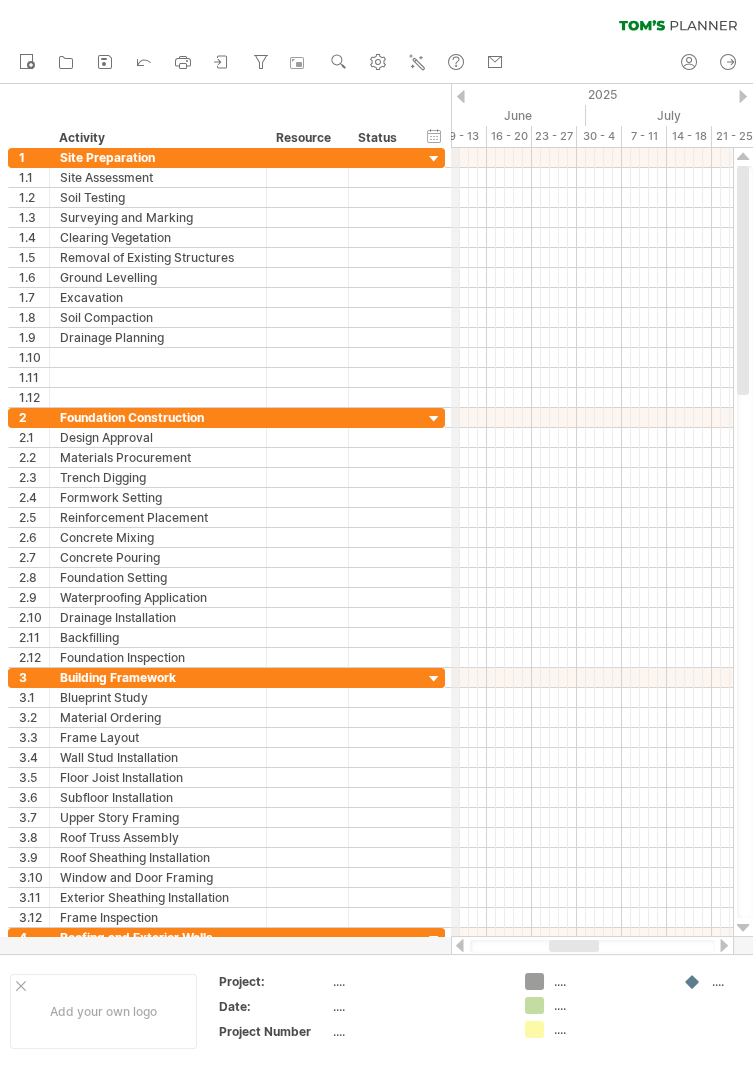 click at bounding box center (461, 96) 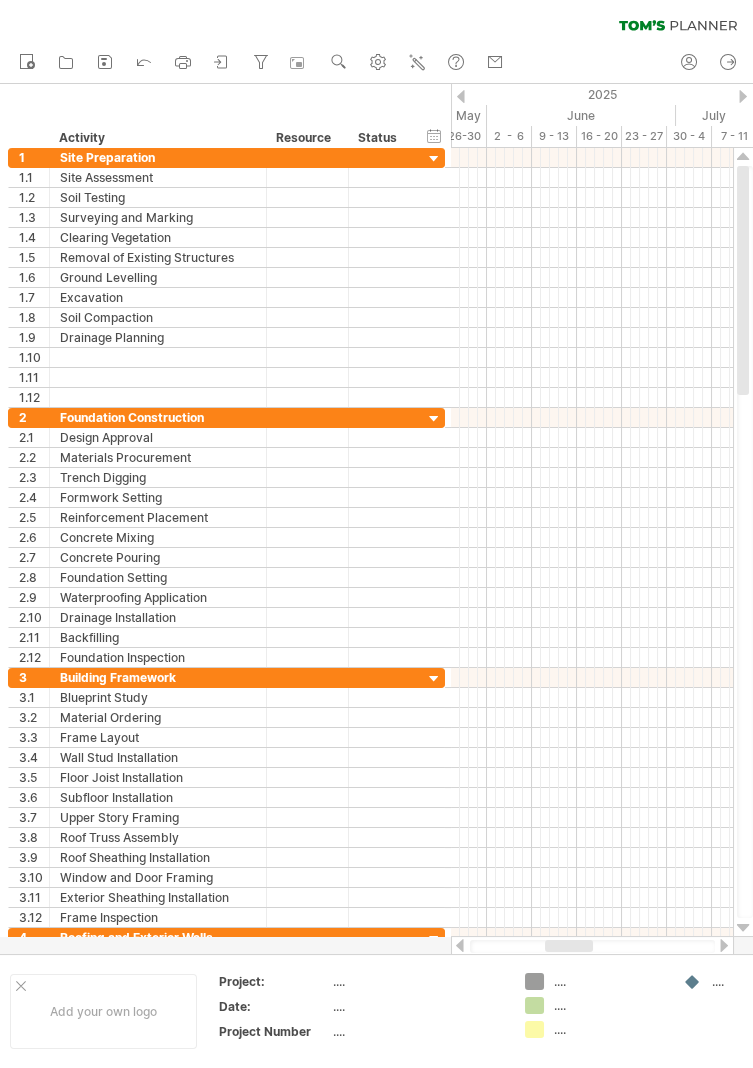 click on "May" at bounding box center [388, 115] 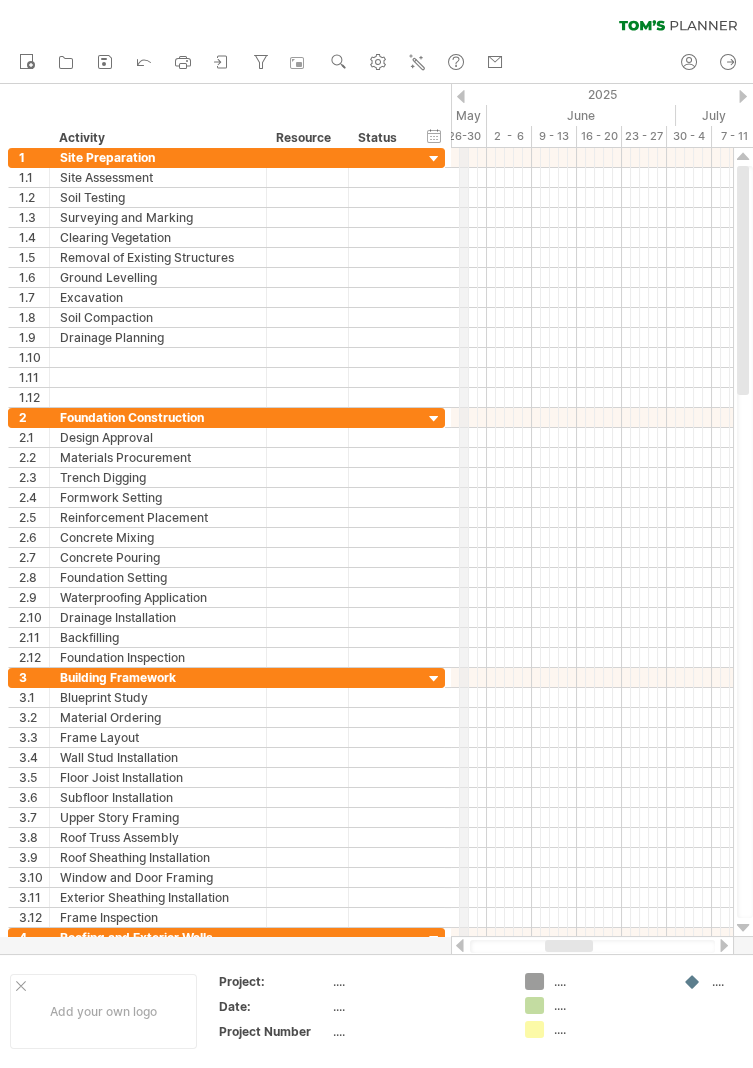 click at bounding box center [461, 96] 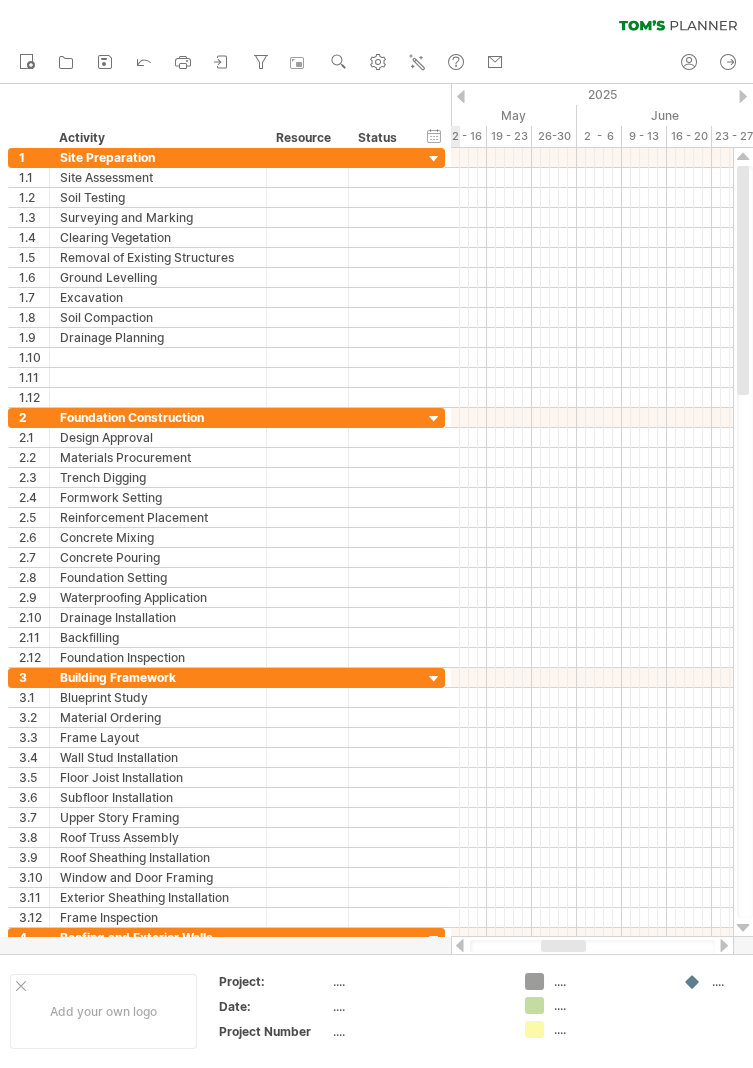 click on "May" at bounding box center (478, 115) 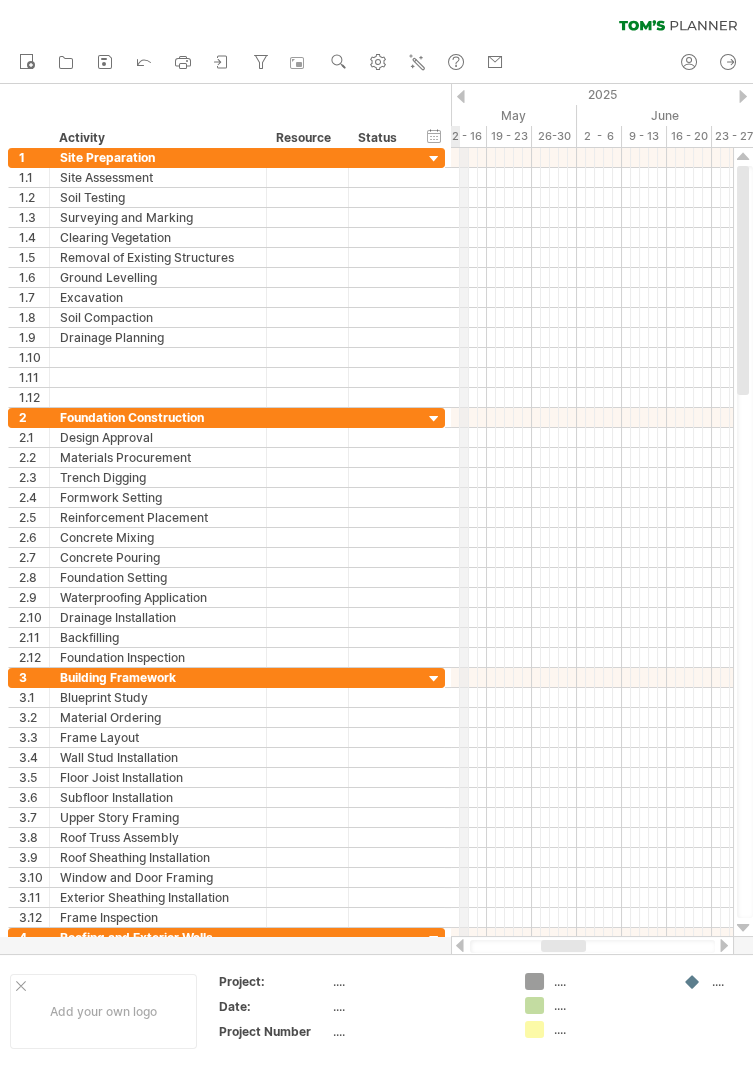 click at bounding box center (461, 96) 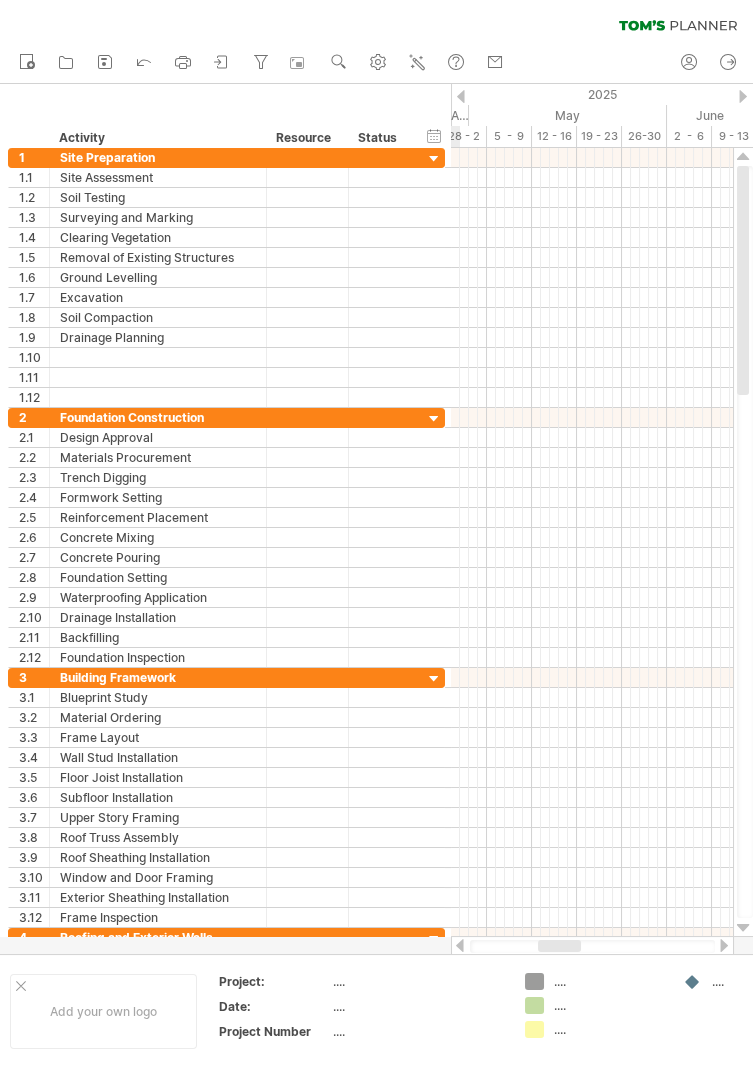 click on "5 - 9" at bounding box center (509, 136) 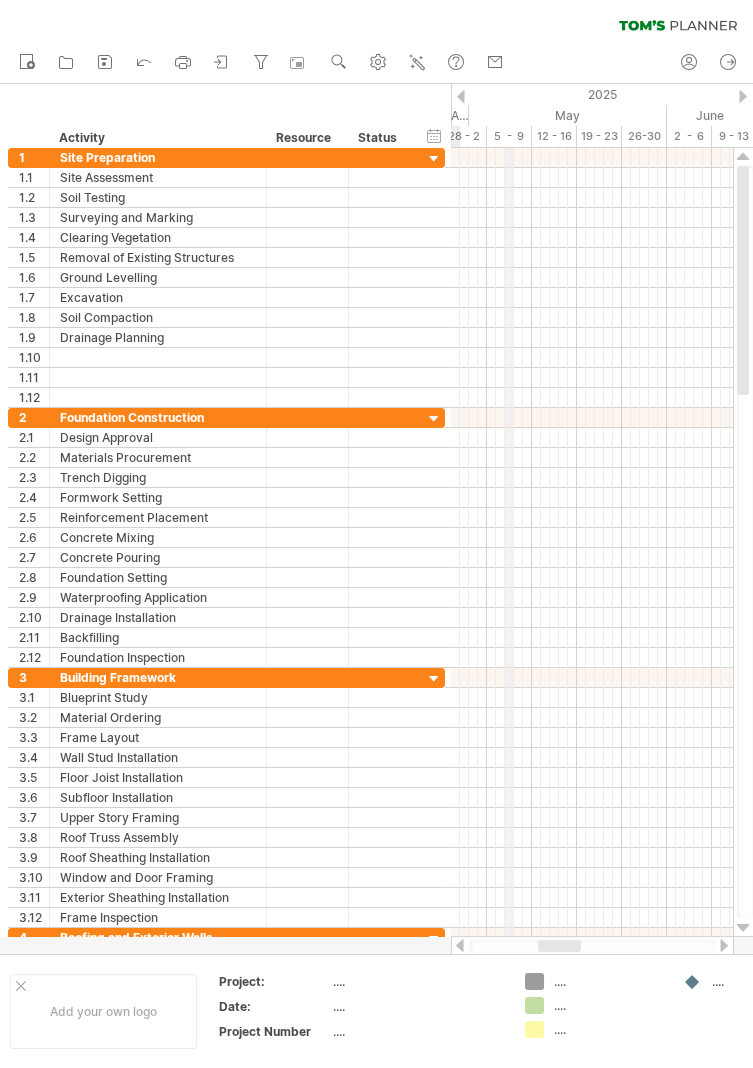 click at bounding box center [592, 178] 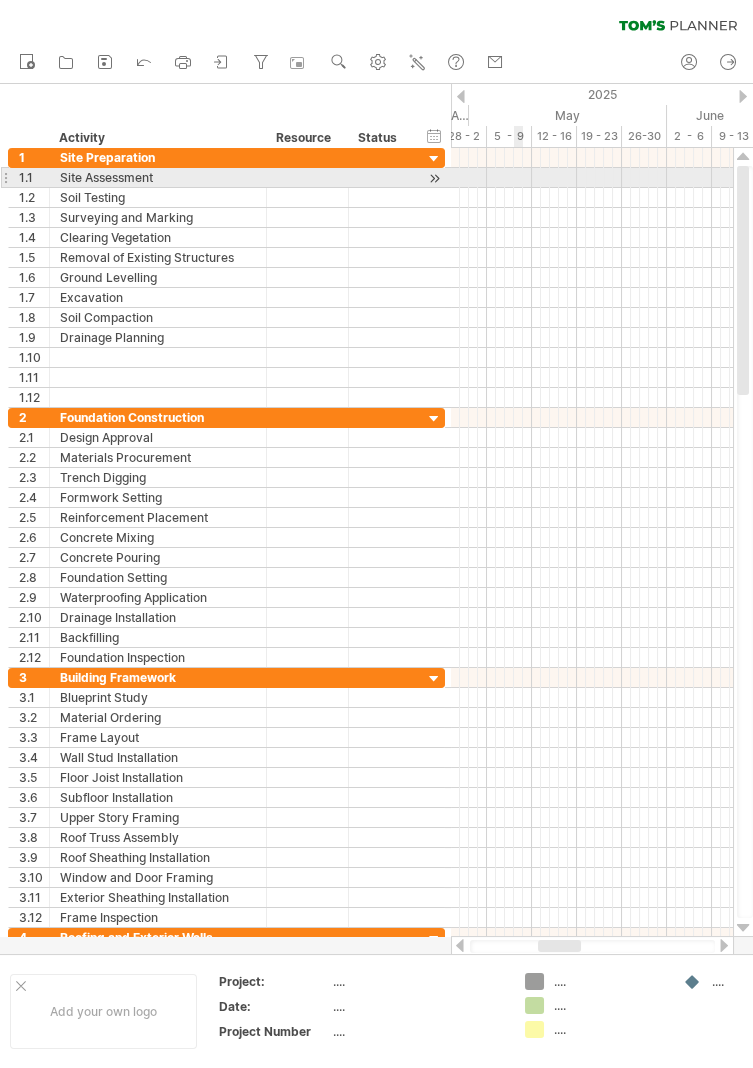 click at bounding box center (592, 178) 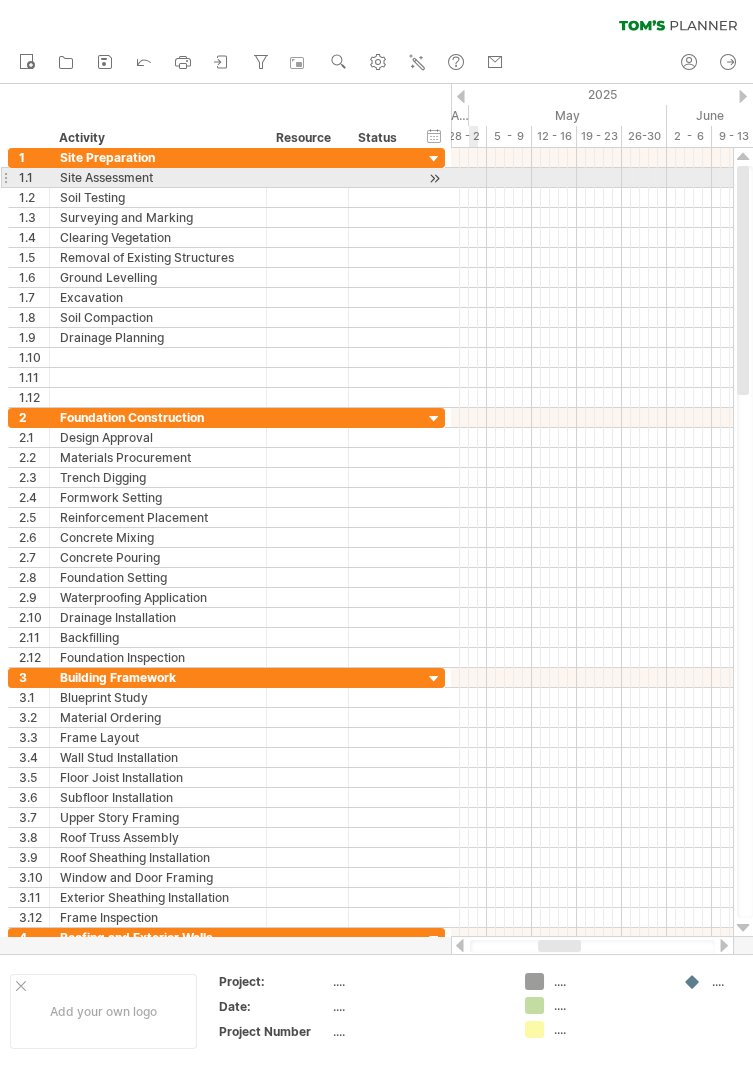 click at bounding box center (592, 178) 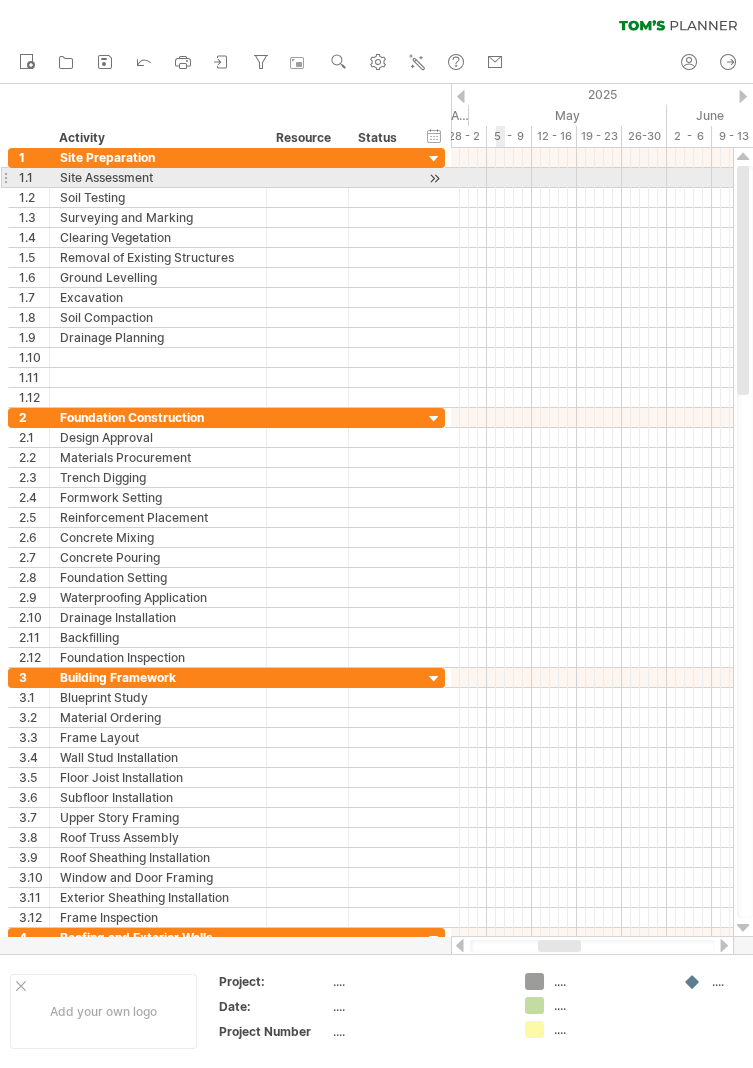 click at bounding box center [592, 178] 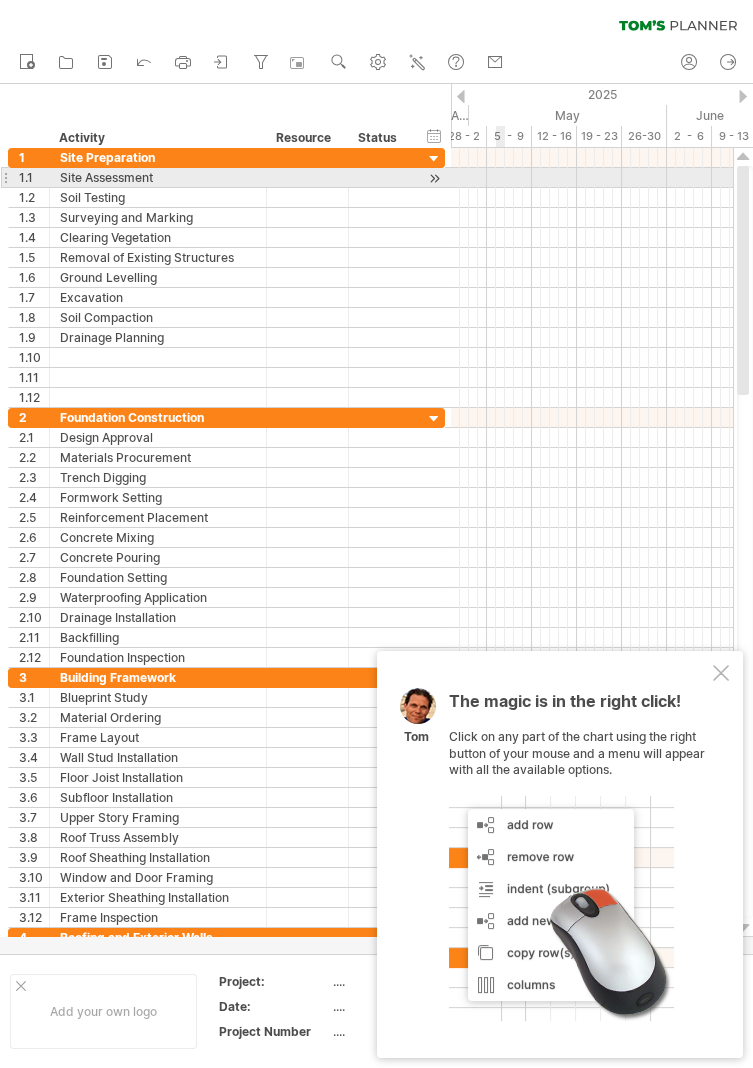 click at bounding box center [721, 673] 